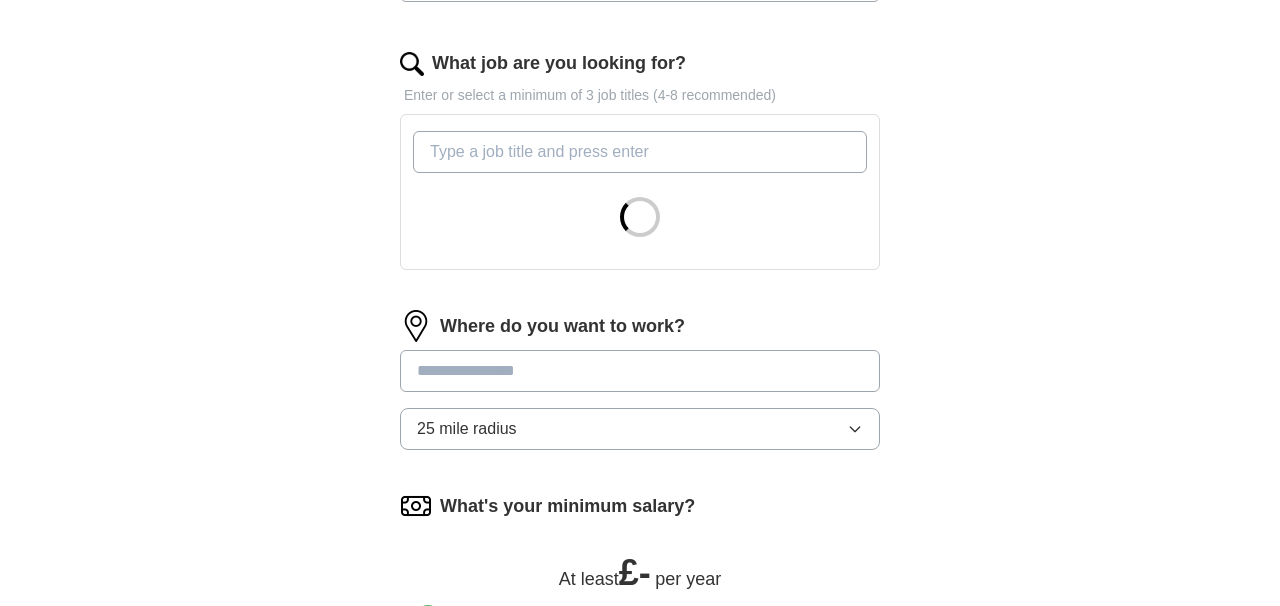 scroll, scrollTop: 624, scrollLeft: 0, axis: vertical 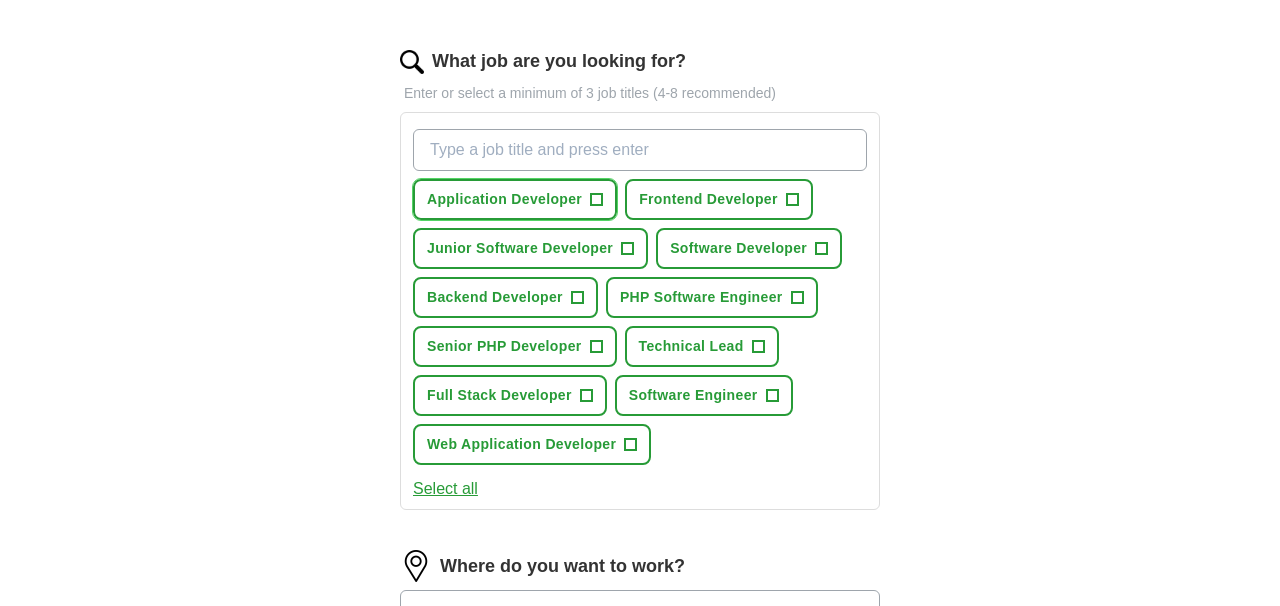 click on "Application Developer" at bounding box center (504, 199) 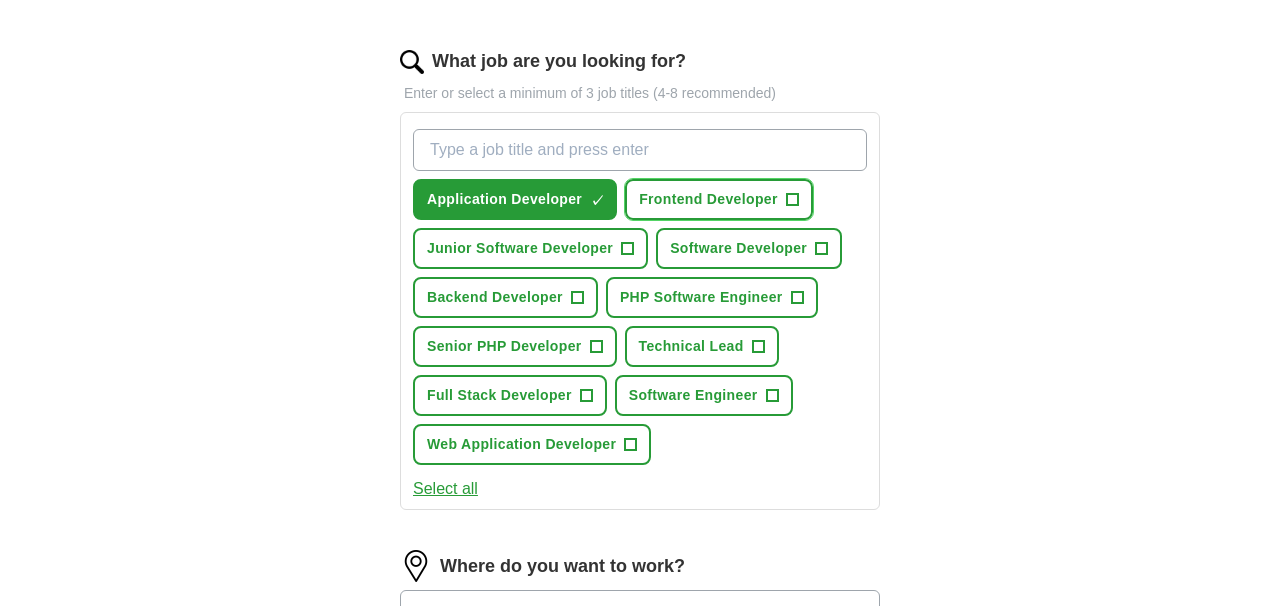 click on "Frontend Developer" at bounding box center [708, 199] 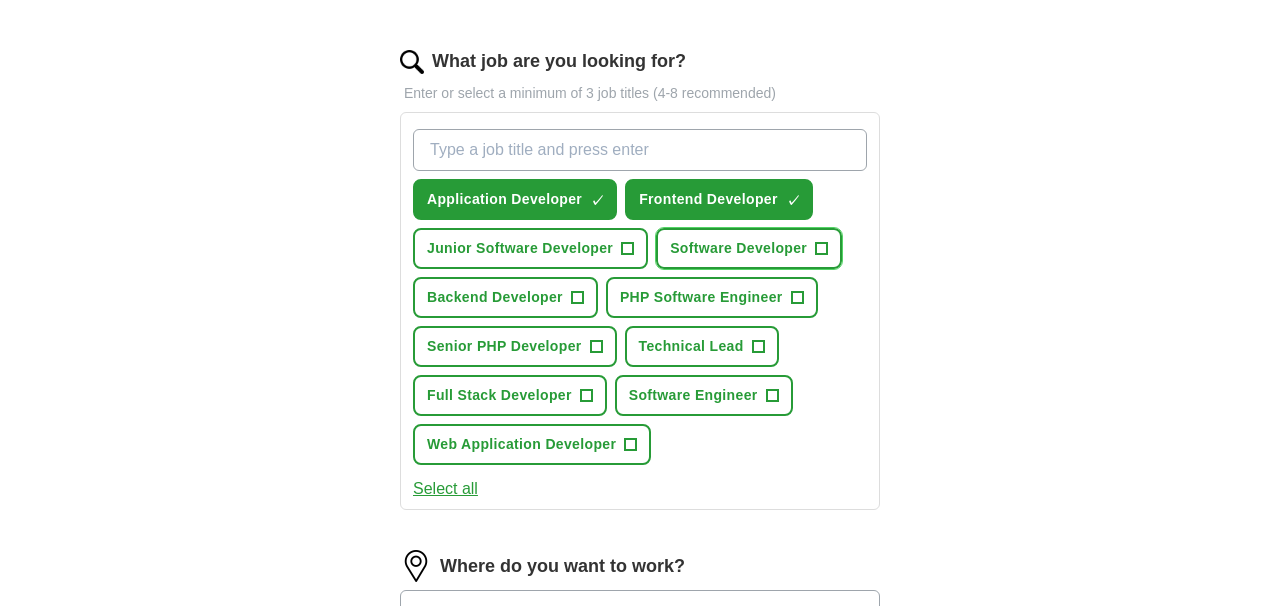 click on "Software Developer +" at bounding box center [749, 248] 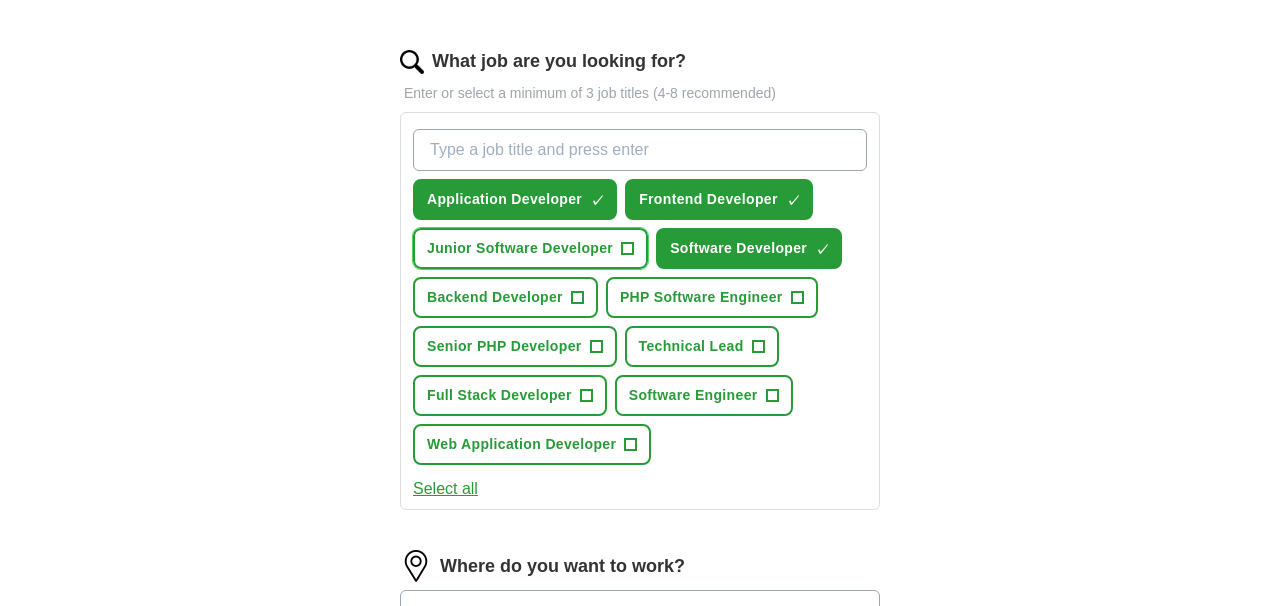 click on "Junior Software Developer" at bounding box center [520, 248] 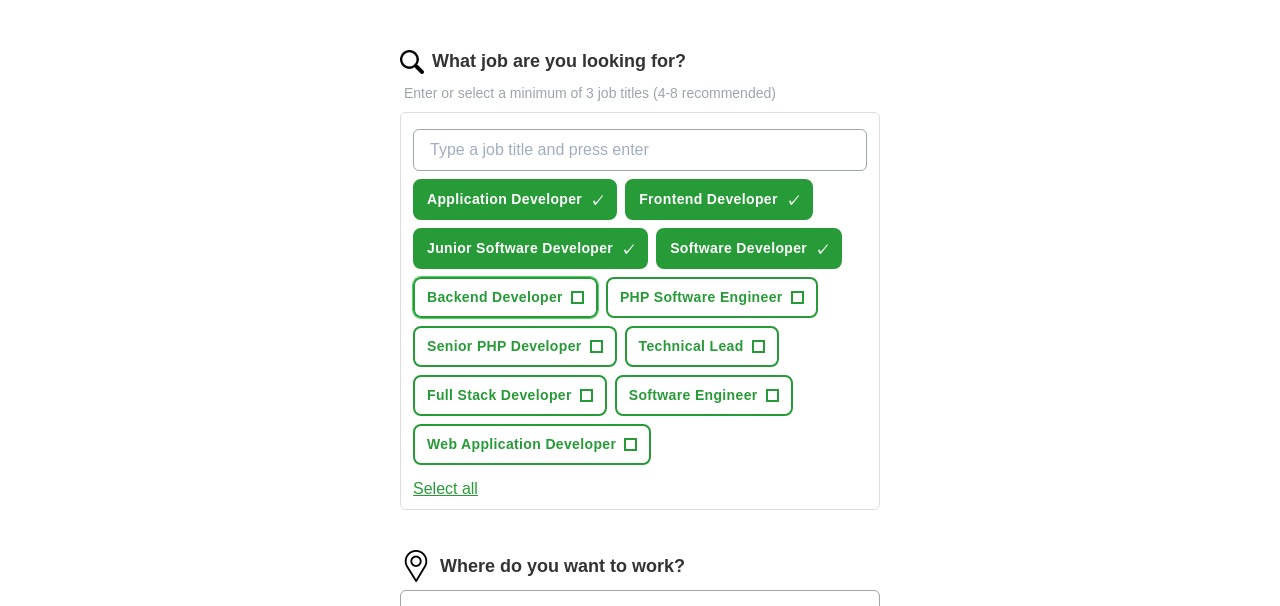 click on "Backend Developer" at bounding box center [495, 297] 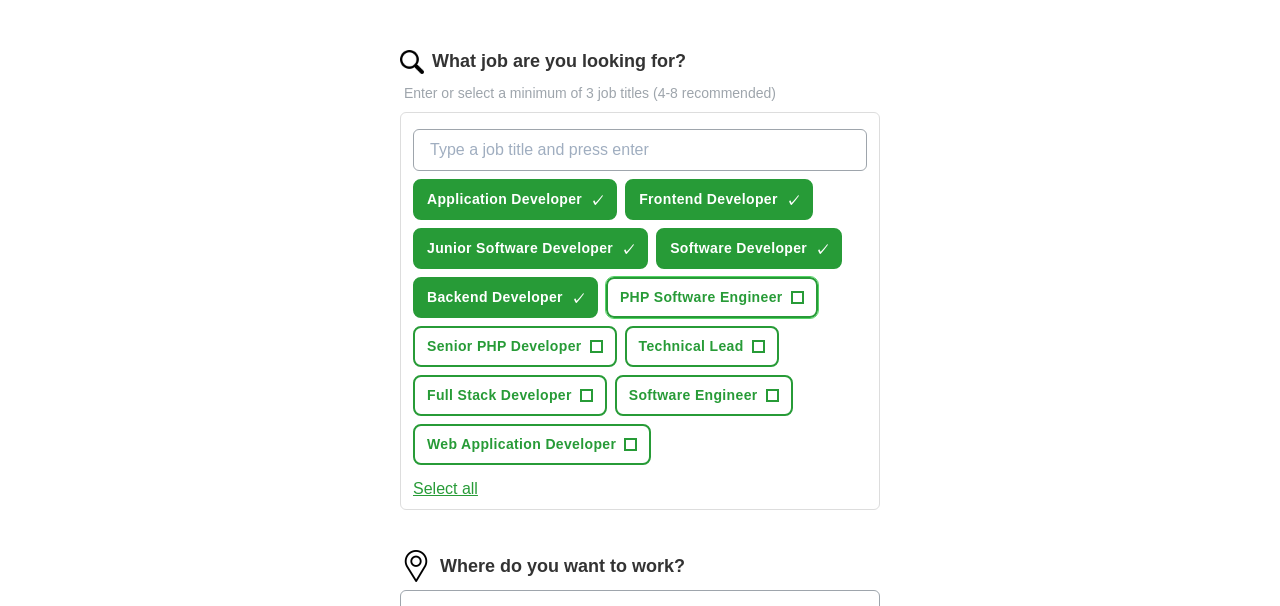 click on "PHP Software Engineer" at bounding box center [701, 297] 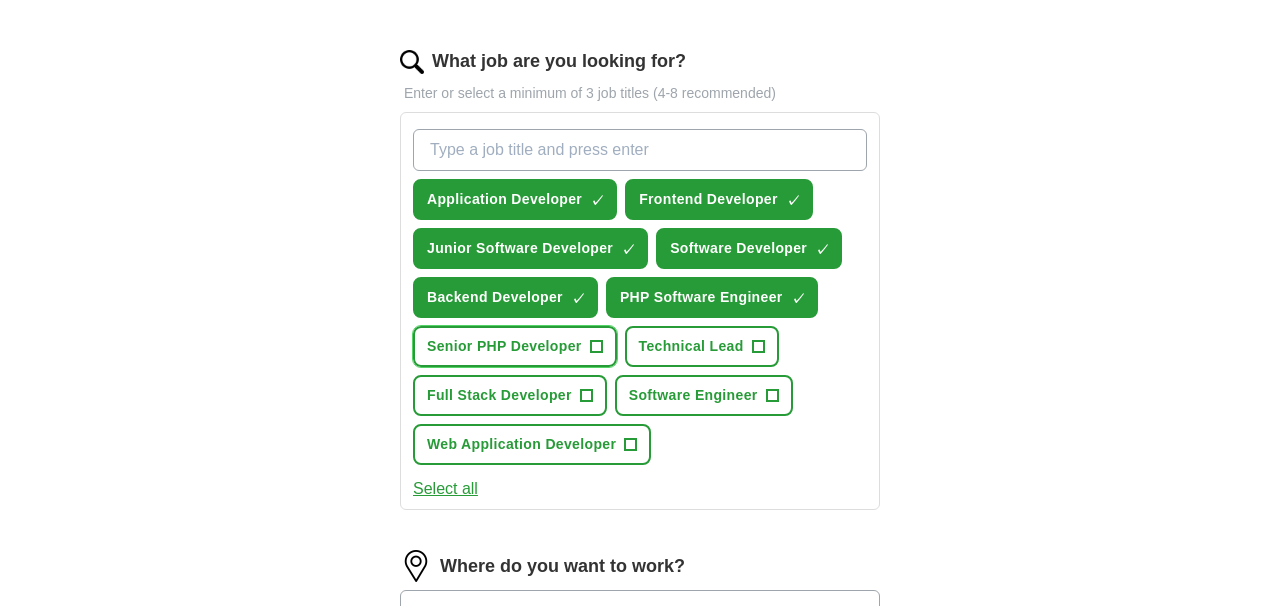 click on "Senior PHP Developer" at bounding box center [504, 346] 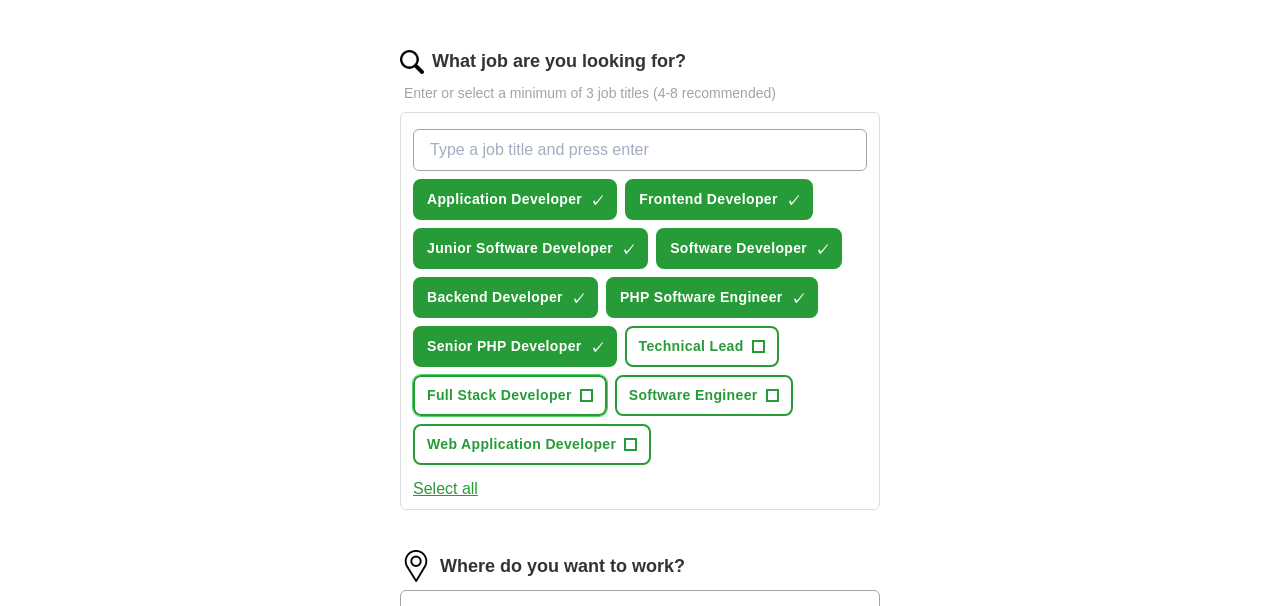 click on "Full Stack Developer" at bounding box center [499, 395] 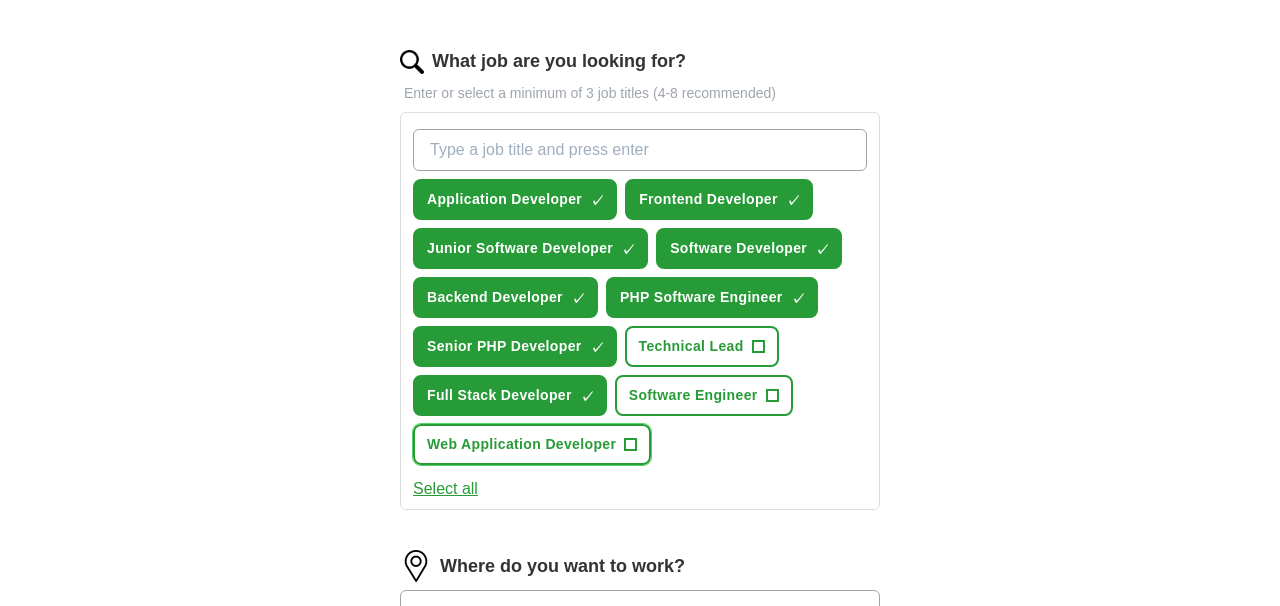 click on "Web Application Developer +" at bounding box center [532, 444] 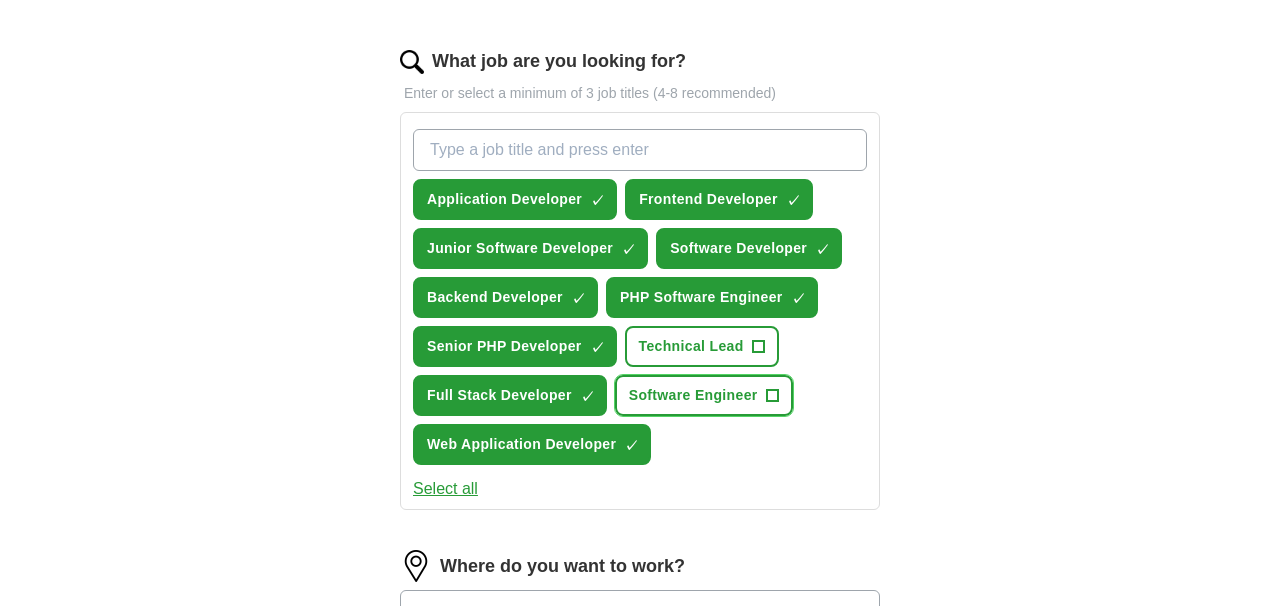 click on "Software Engineer" at bounding box center (693, 395) 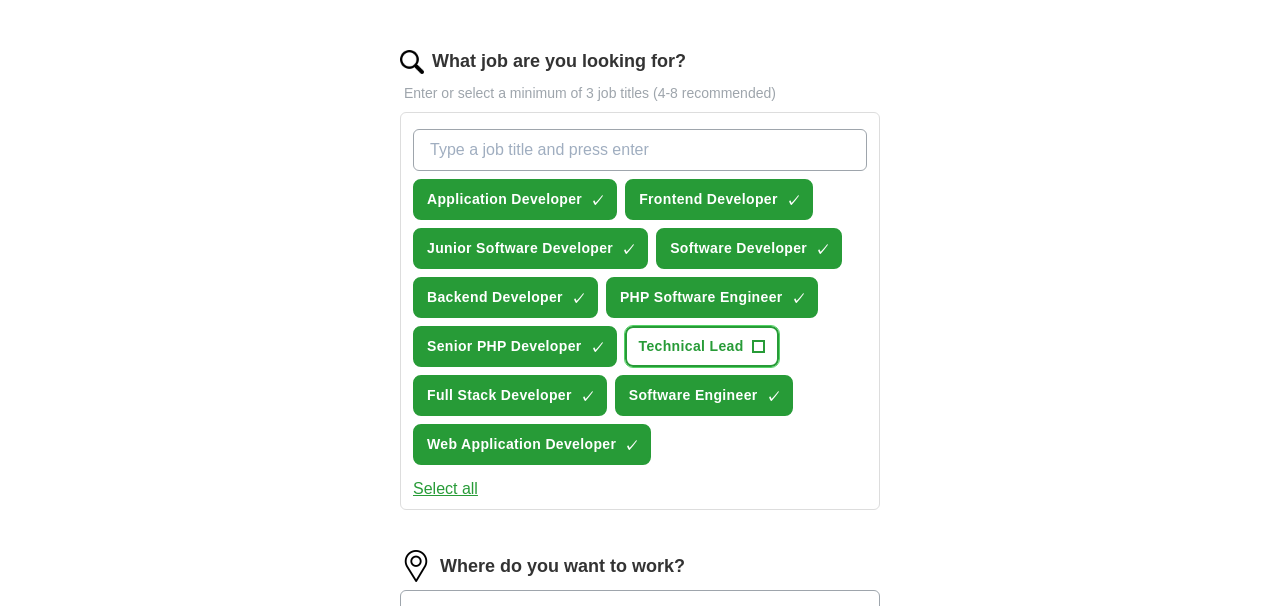 click on "Technical Lead" at bounding box center (691, 346) 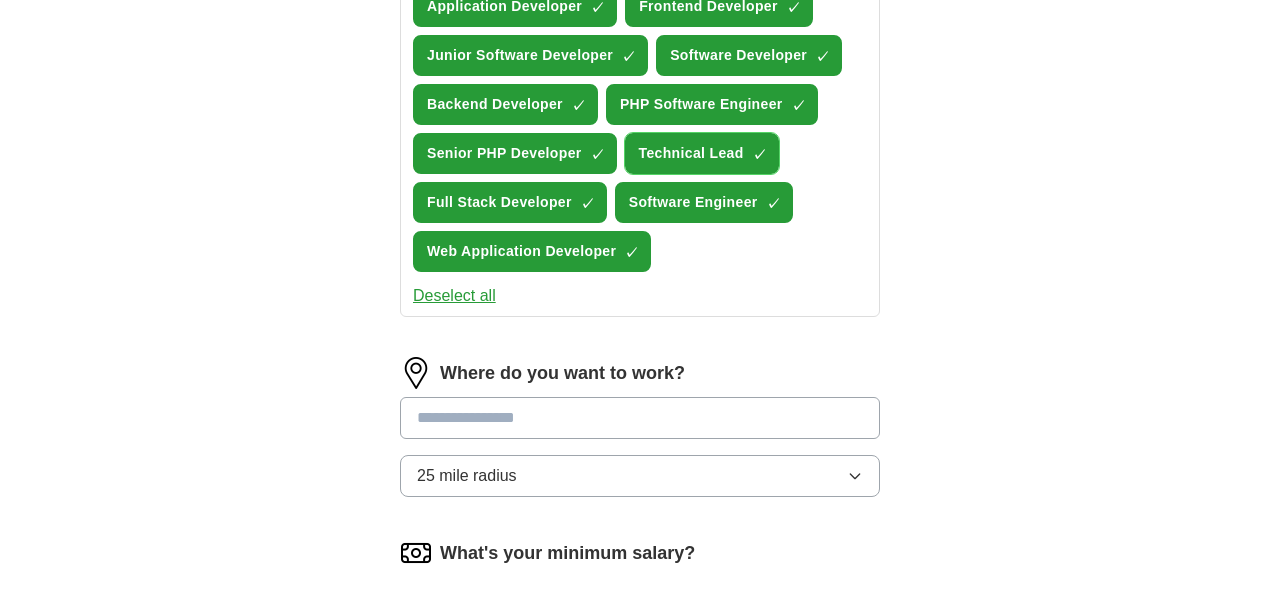 scroll, scrollTop: 835, scrollLeft: 0, axis: vertical 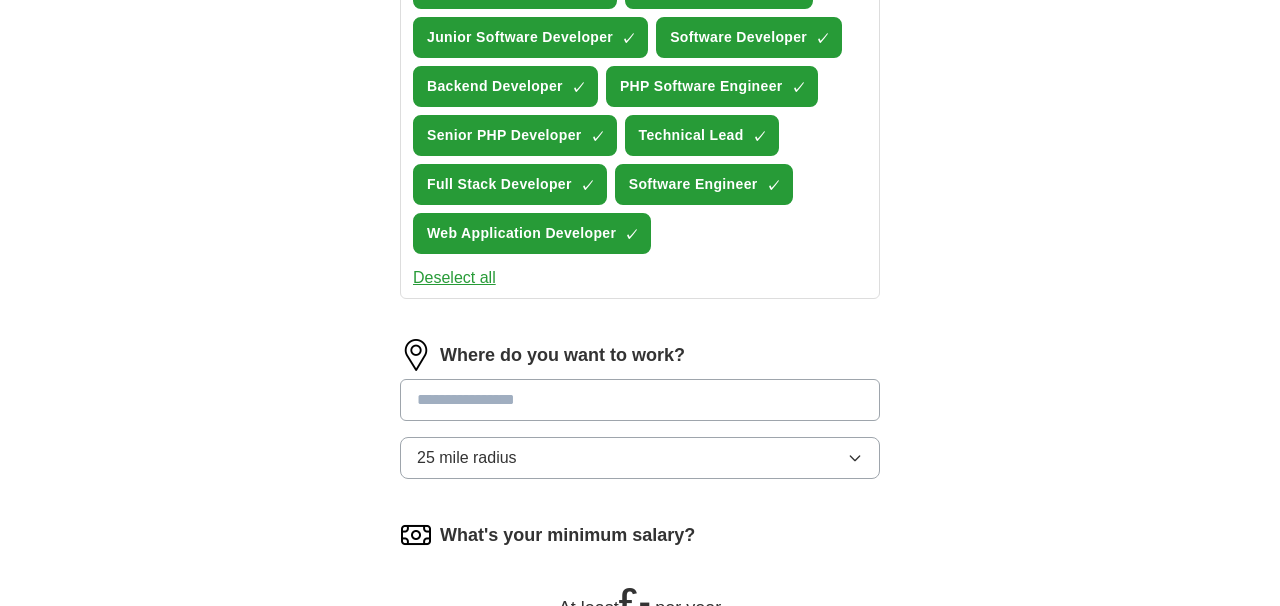 click at bounding box center (640, 400) 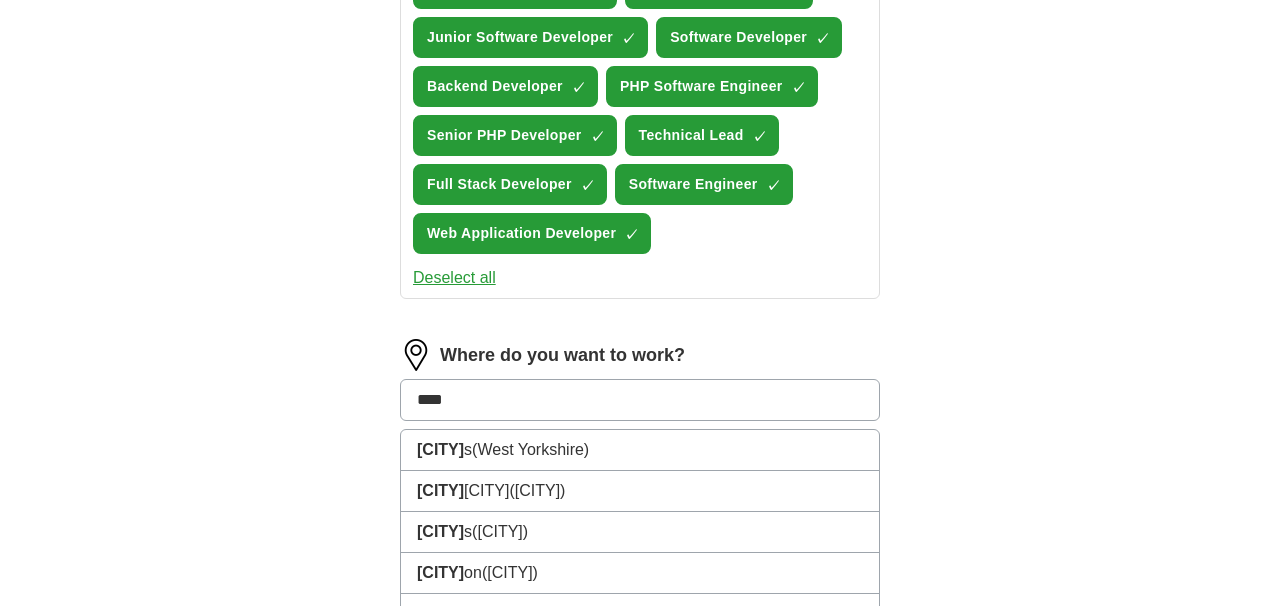 type on "*****" 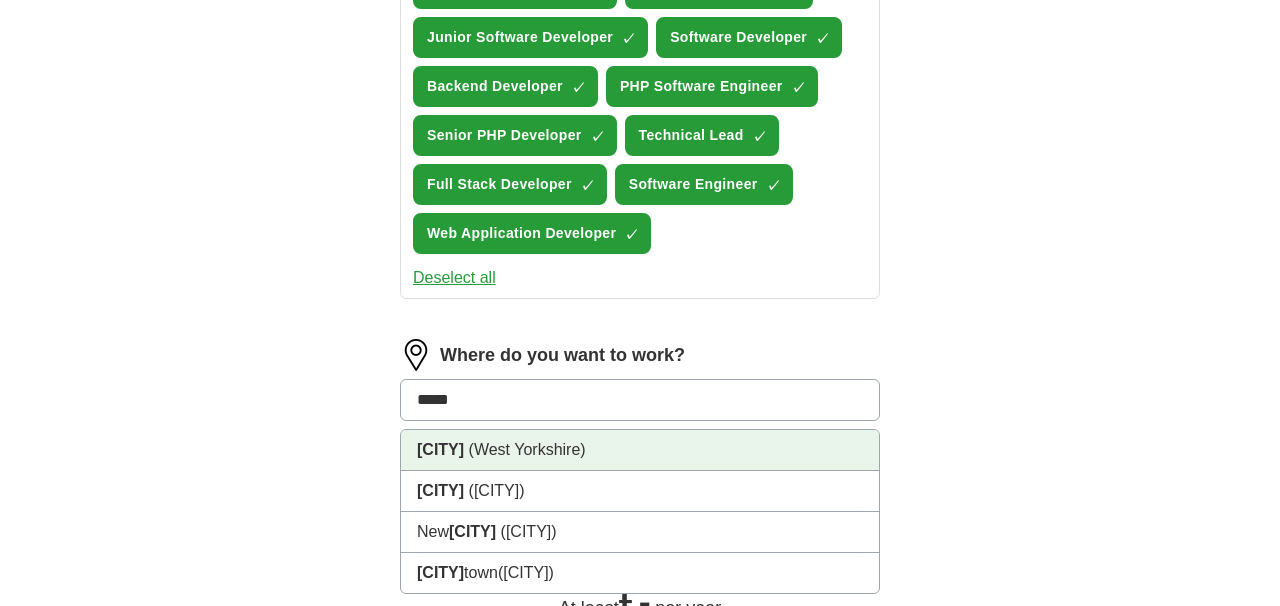 click on "(West Yorkshire)" at bounding box center [527, 449] 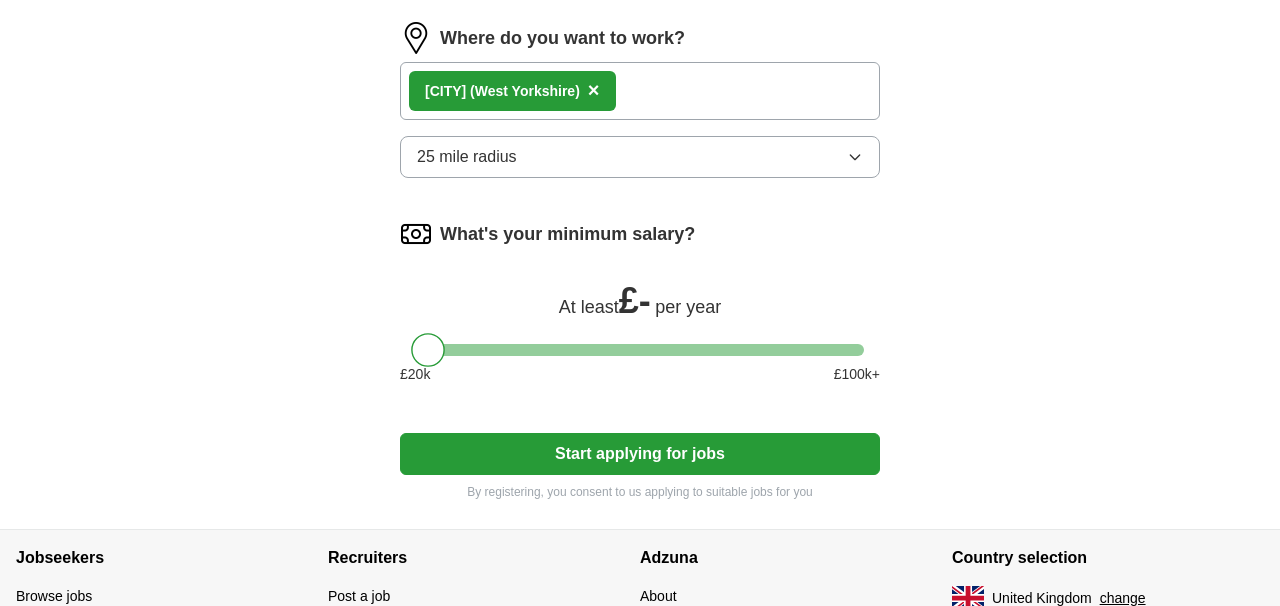 scroll, scrollTop: 1154, scrollLeft: 0, axis: vertical 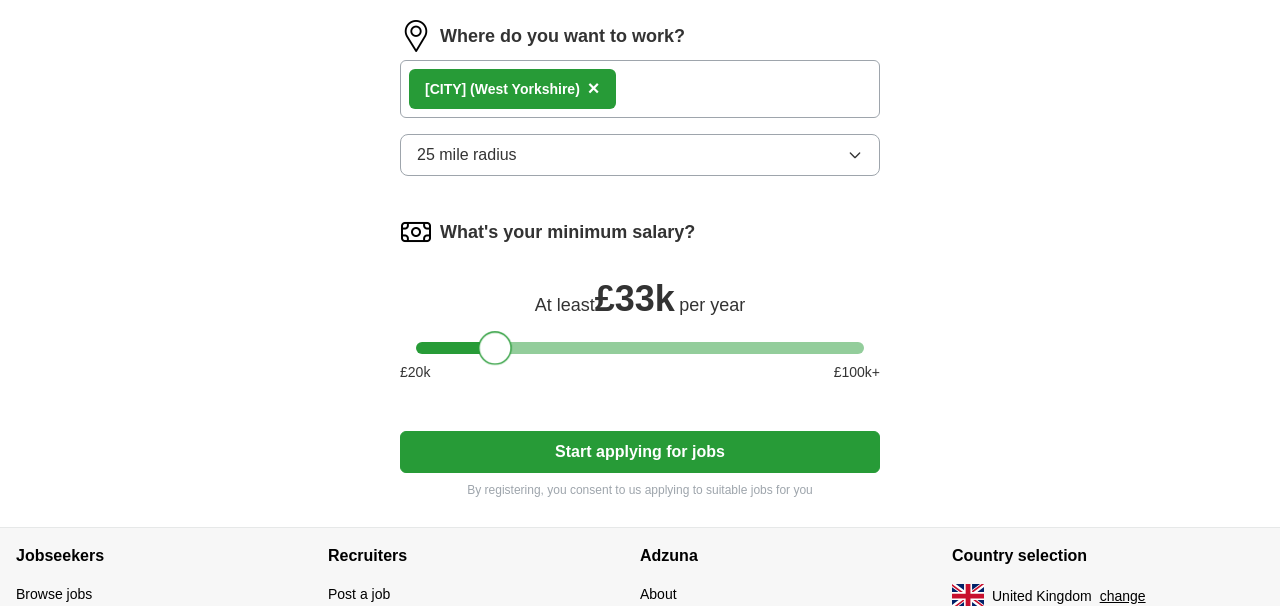 drag, startPoint x: 430, startPoint y: 341, endPoint x: 495, endPoint y: 340, distance: 65.00769 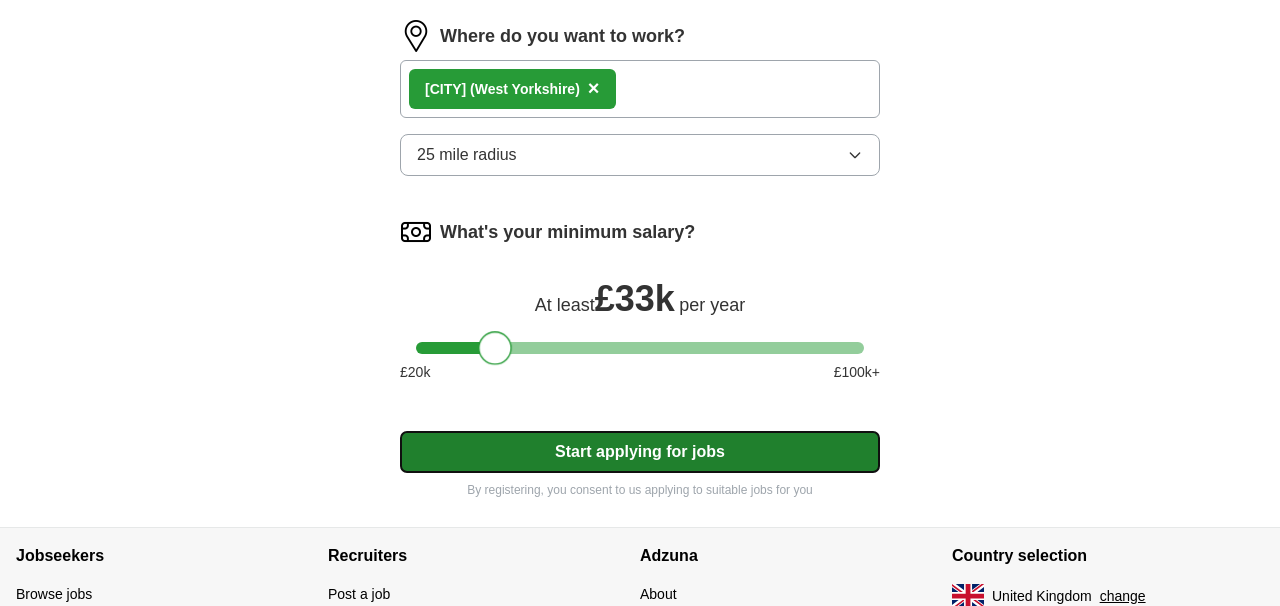 click on "Start applying for jobs" at bounding box center [640, 452] 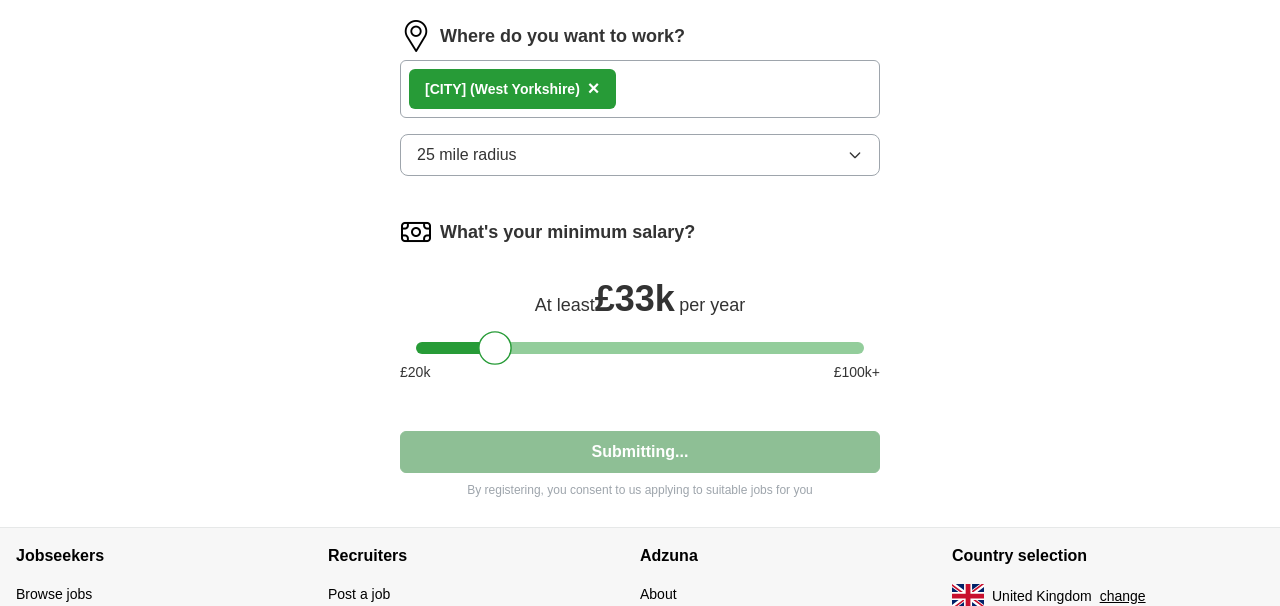 select on "**" 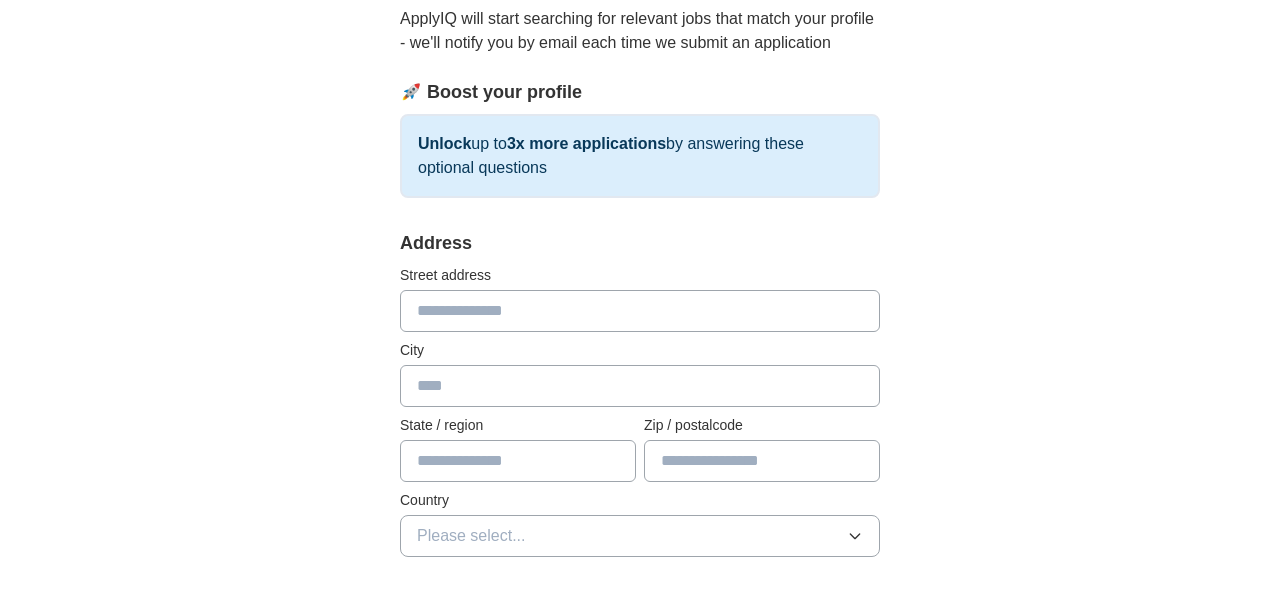 scroll, scrollTop: 240, scrollLeft: 0, axis: vertical 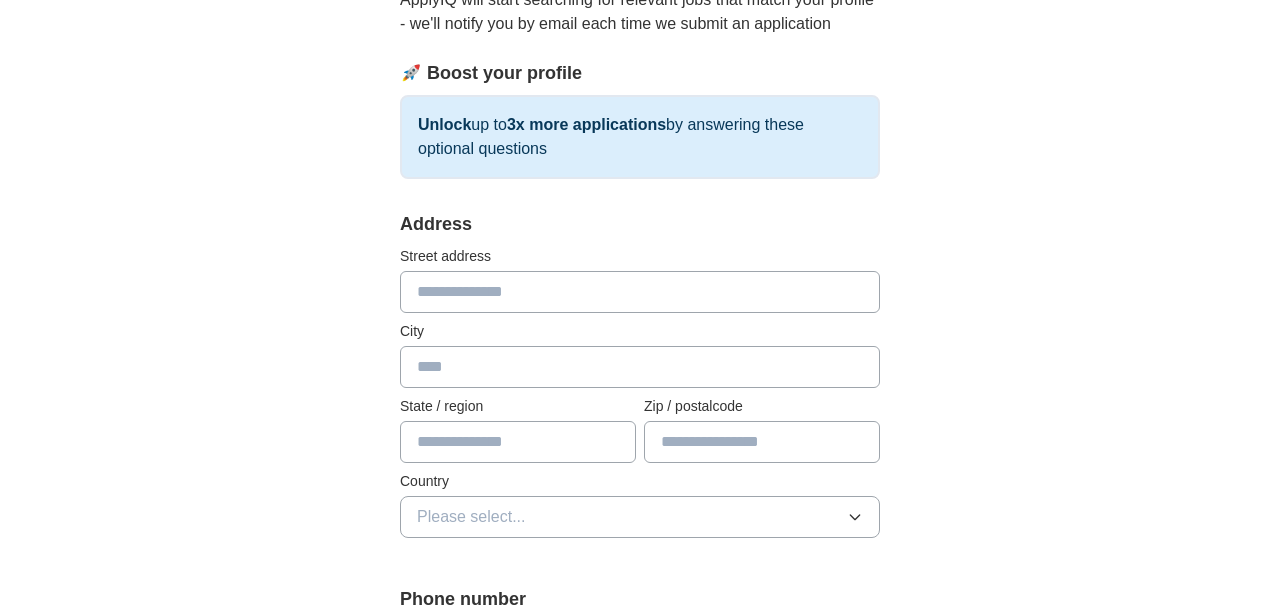 click at bounding box center [640, 292] 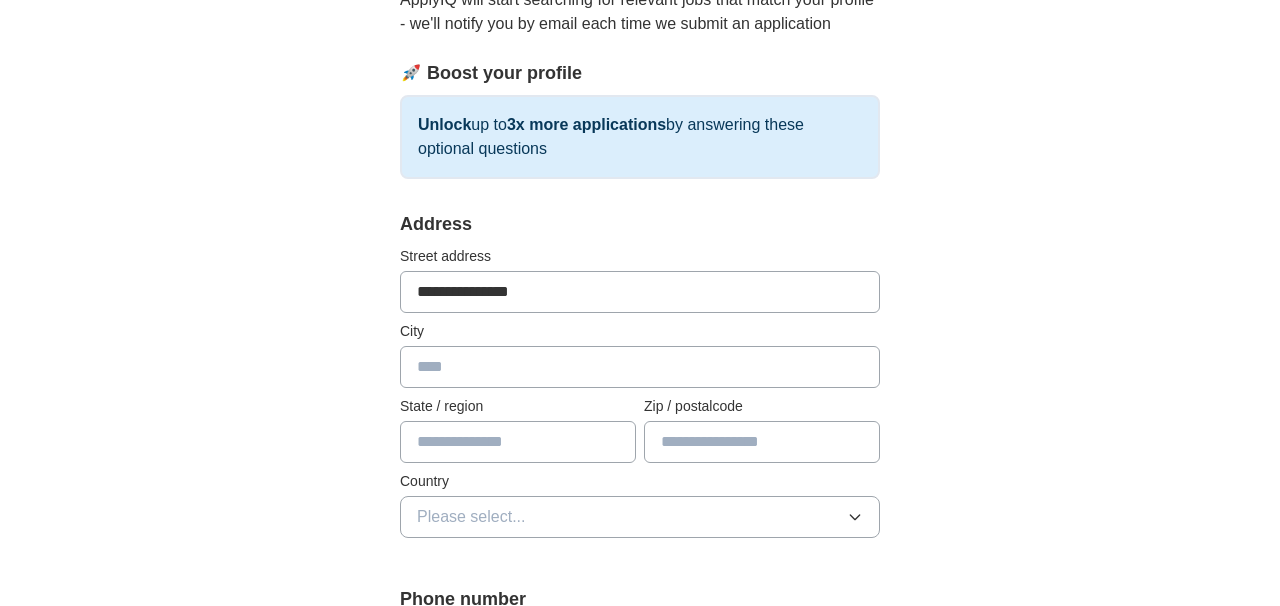 type on "**********" 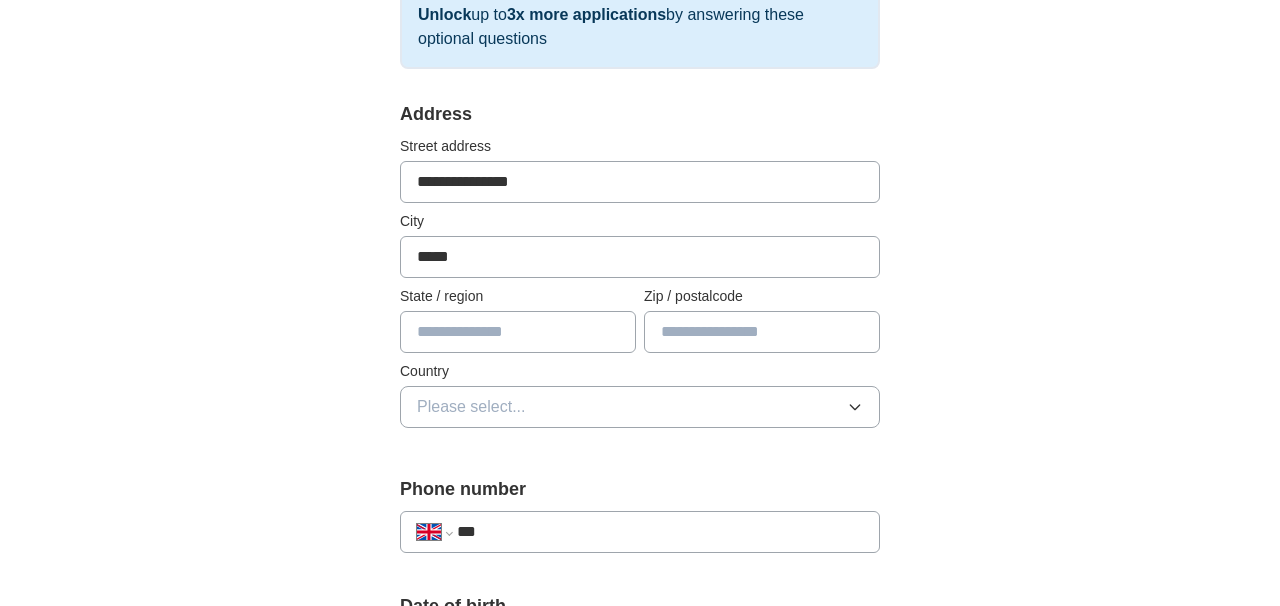 scroll, scrollTop: 359, scrollLeft: 0, axis: vertical 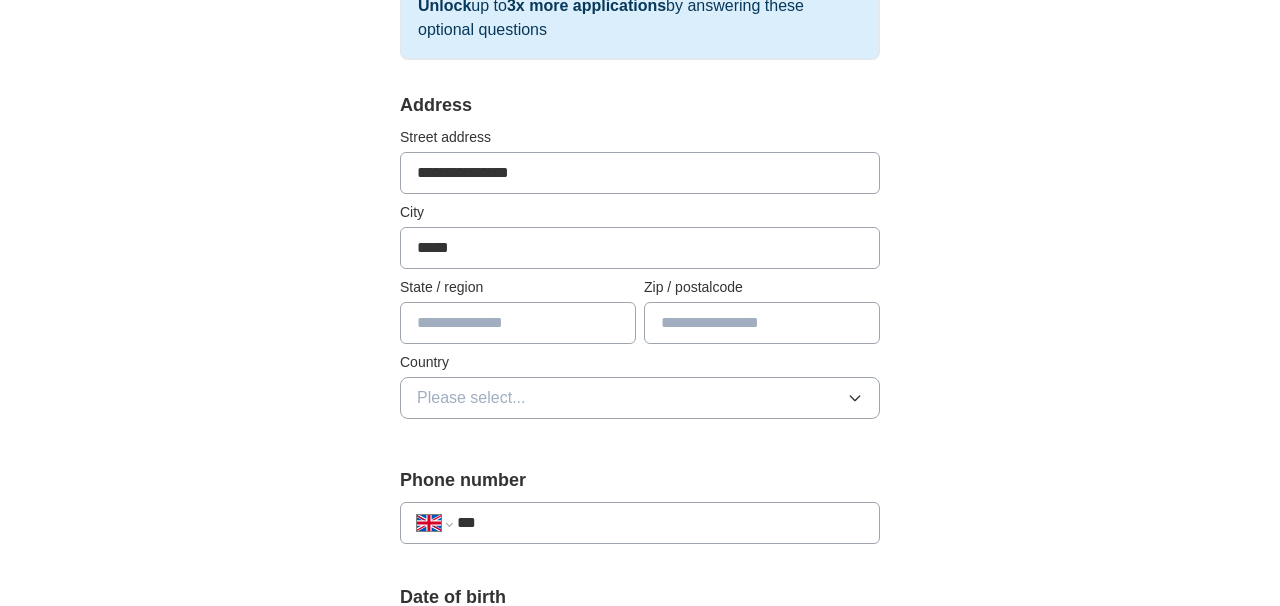 type on "*****" 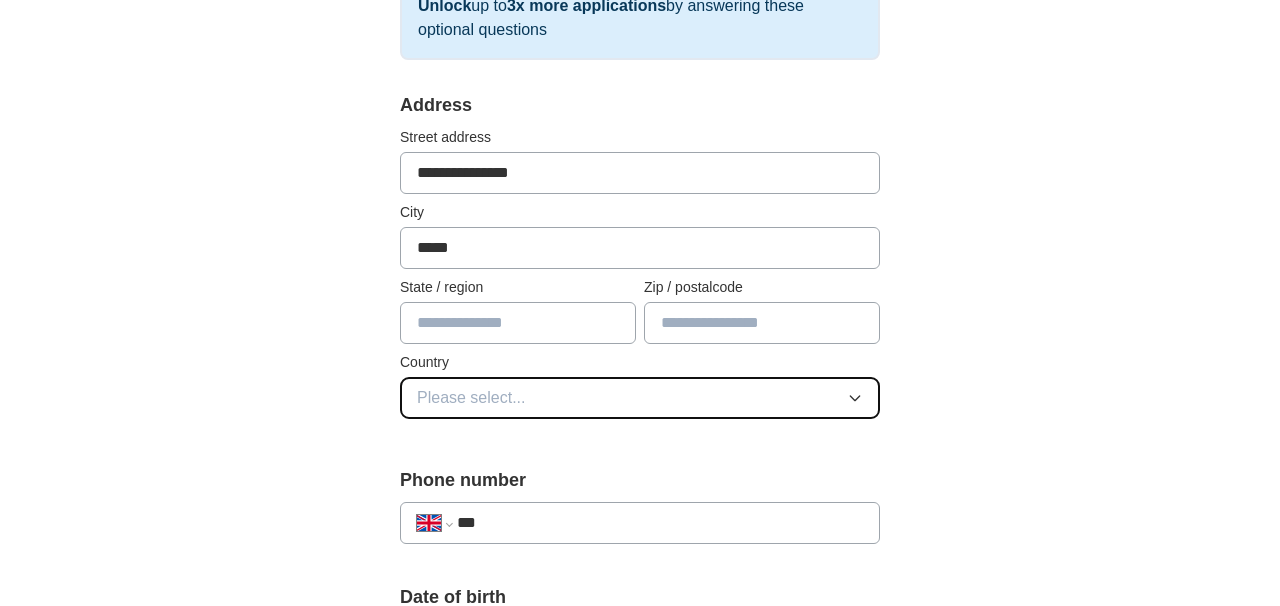 click on "Please select..." at bounding box center (640, 398) 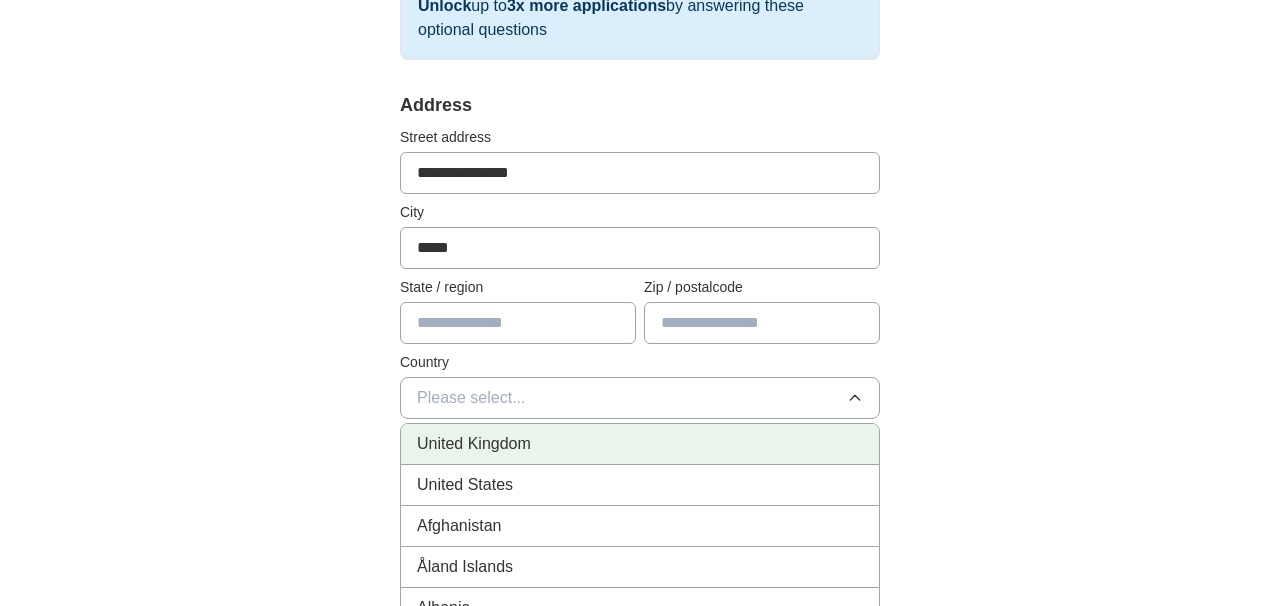 click on "United Kingdom" at bounding box center [474, 444] 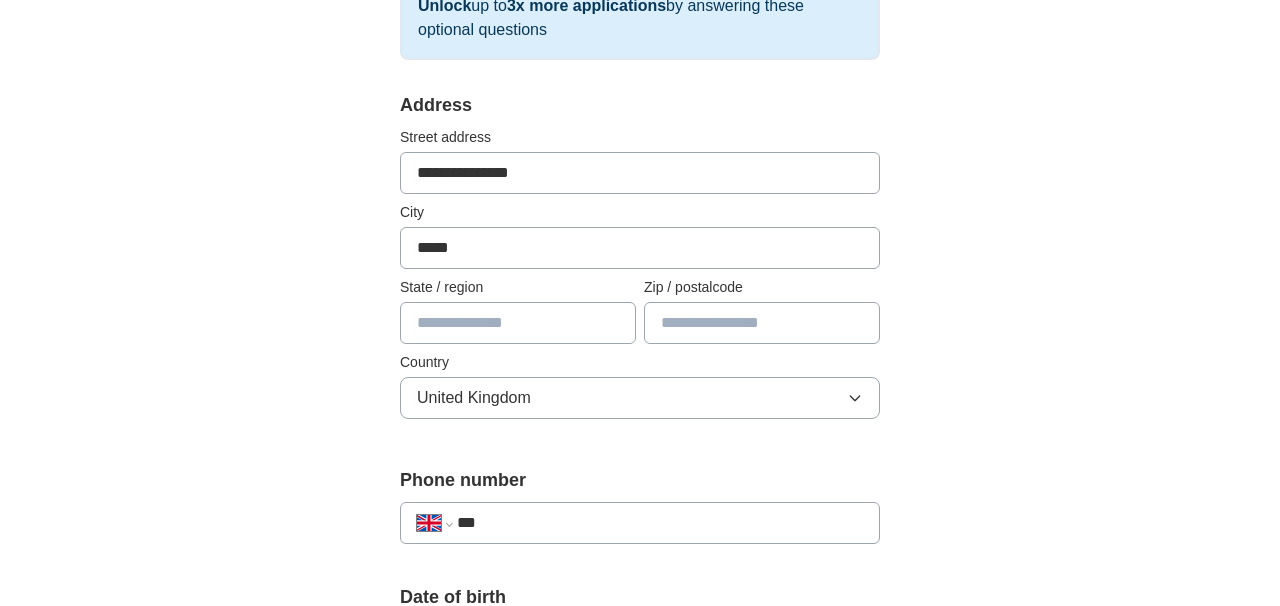 click at bounding box center [762, 323] 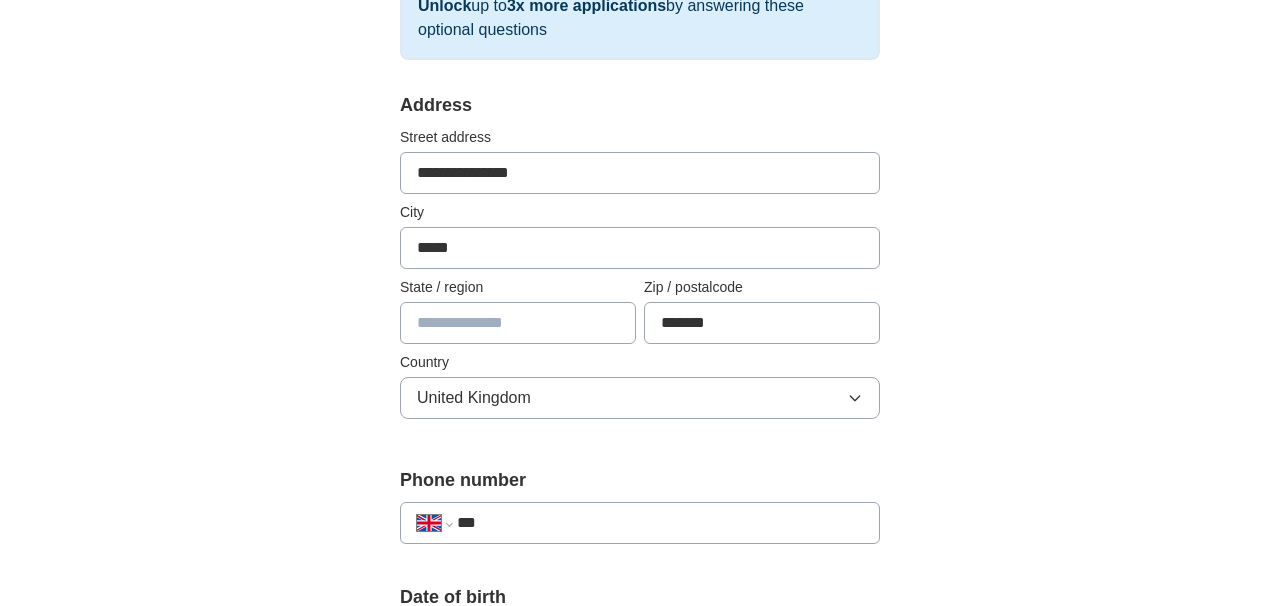 type on "*******" 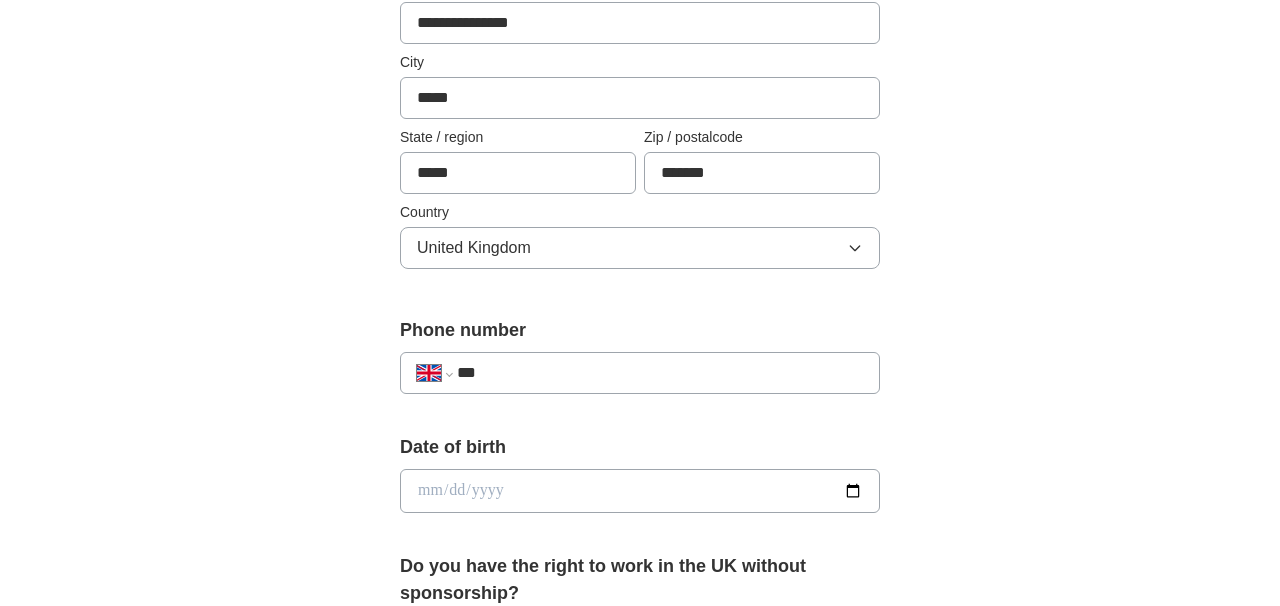 scroll, scrollTop: 527, scrollLeft: 0, axis: vertical 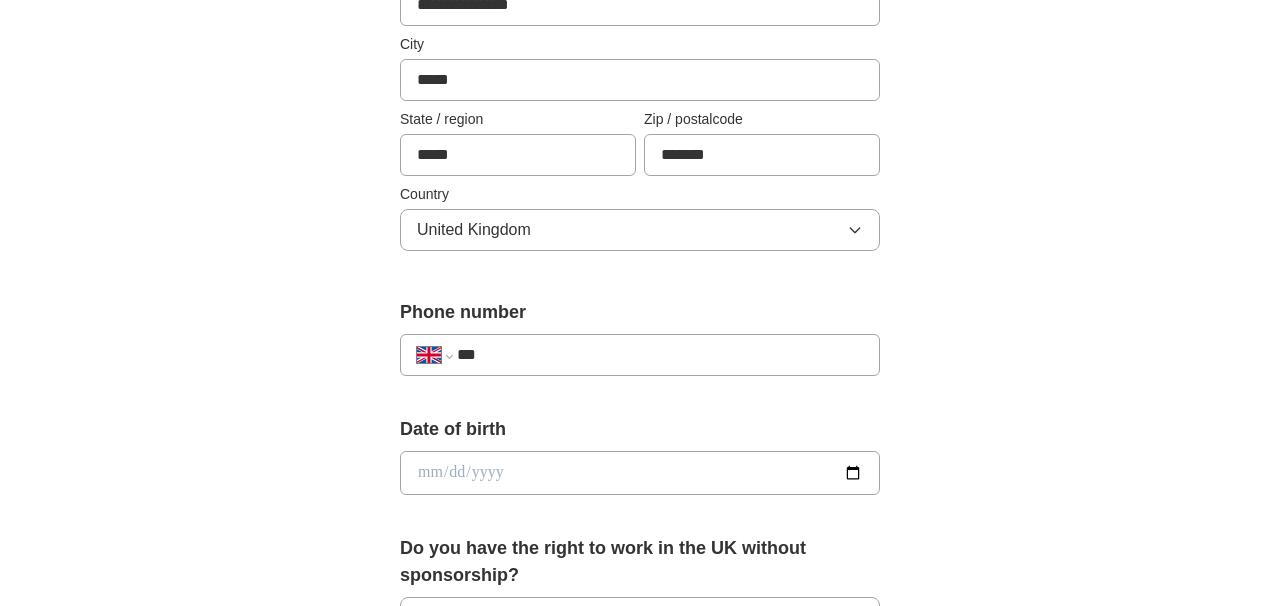 type on "*****" 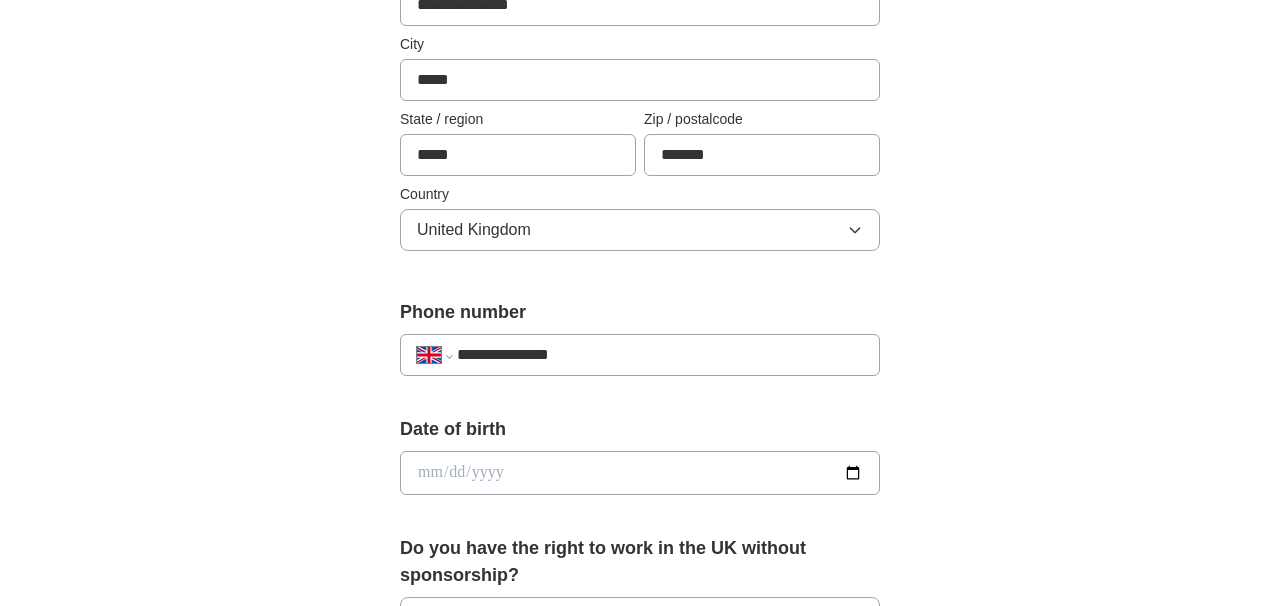 click on "**********" at bounding box center (660, 355) 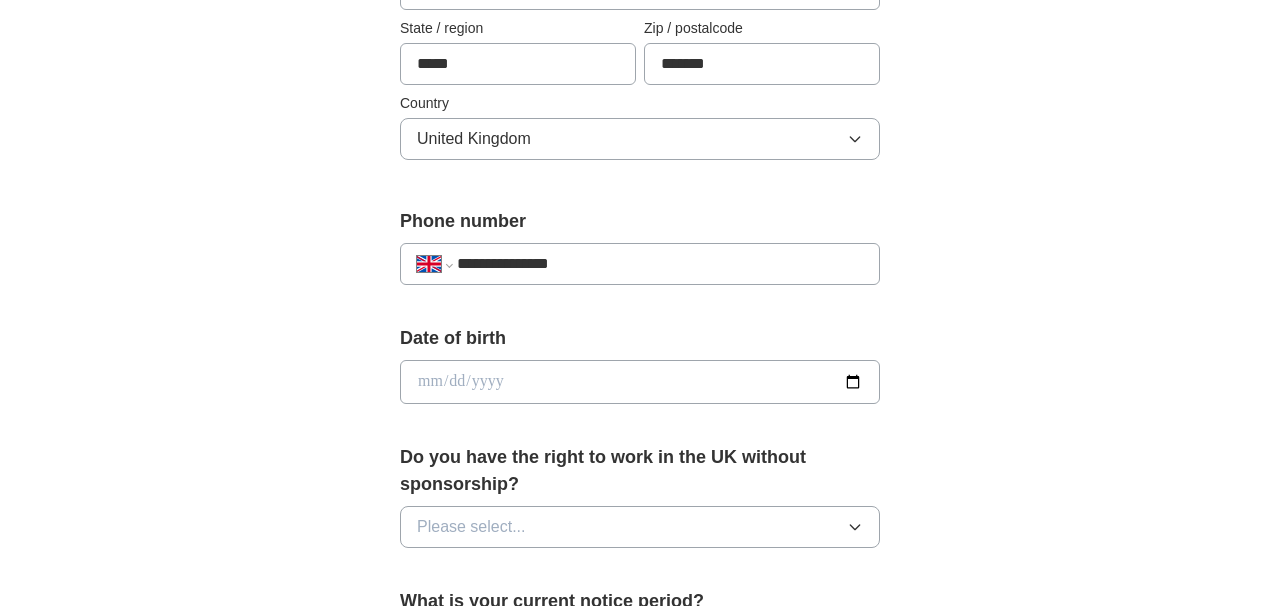 scroll, scrollTop: 620, scrollLeft: 0, axis: vertical 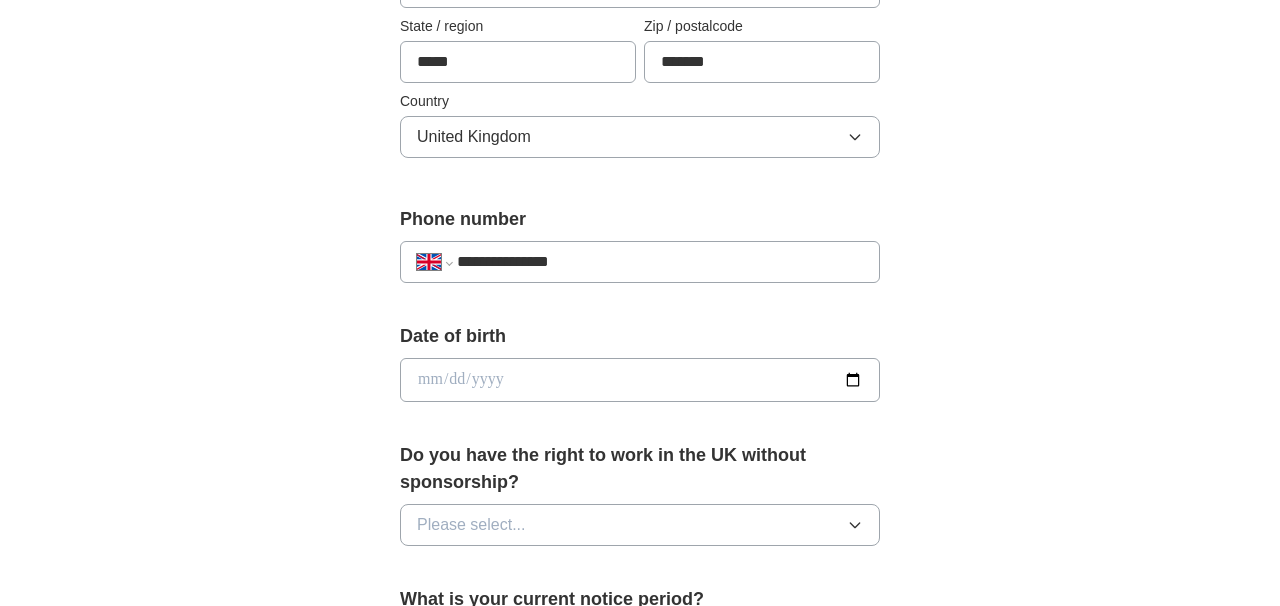 type on "**********" 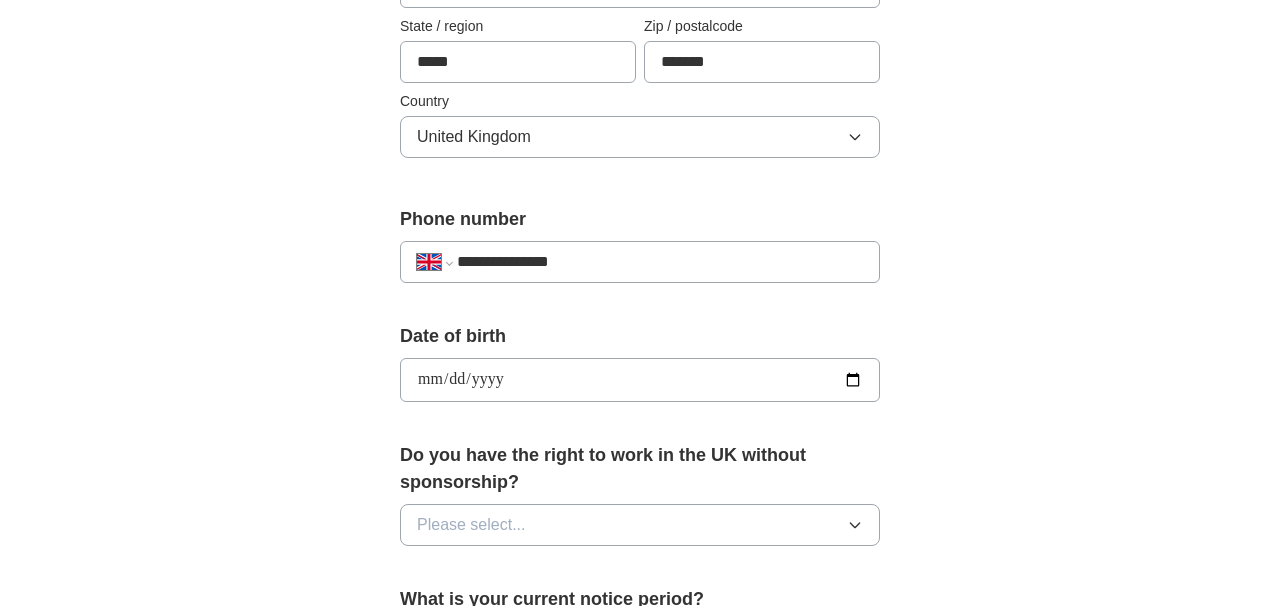 click on "**********" at bounding box center [640, 380] 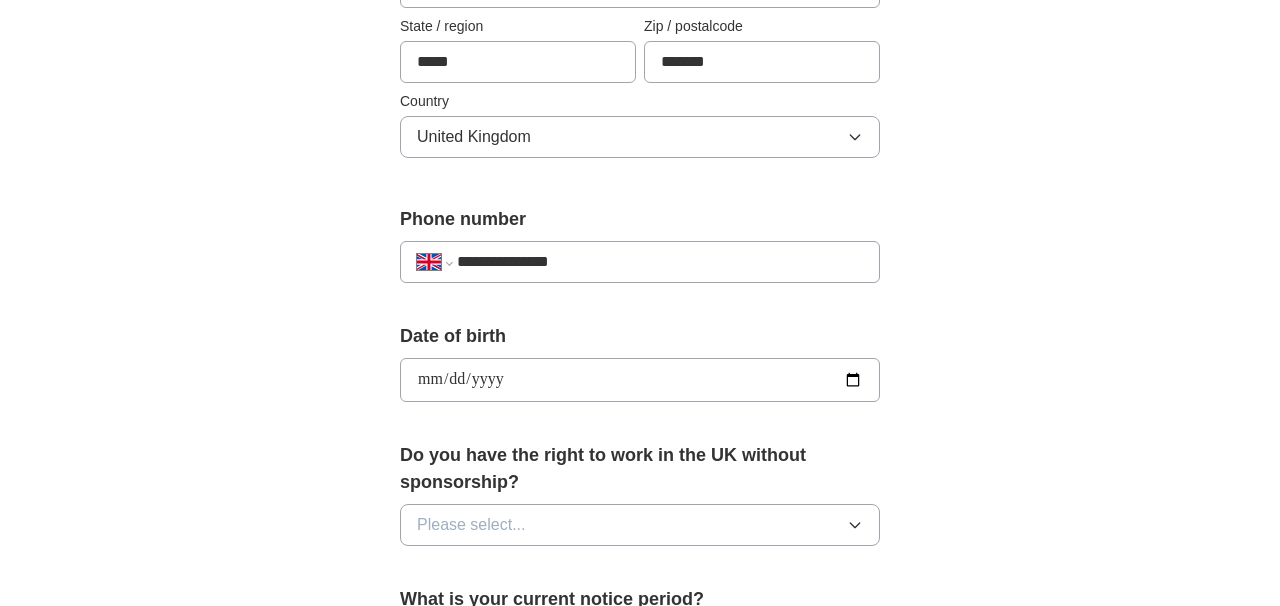 type on "**********" 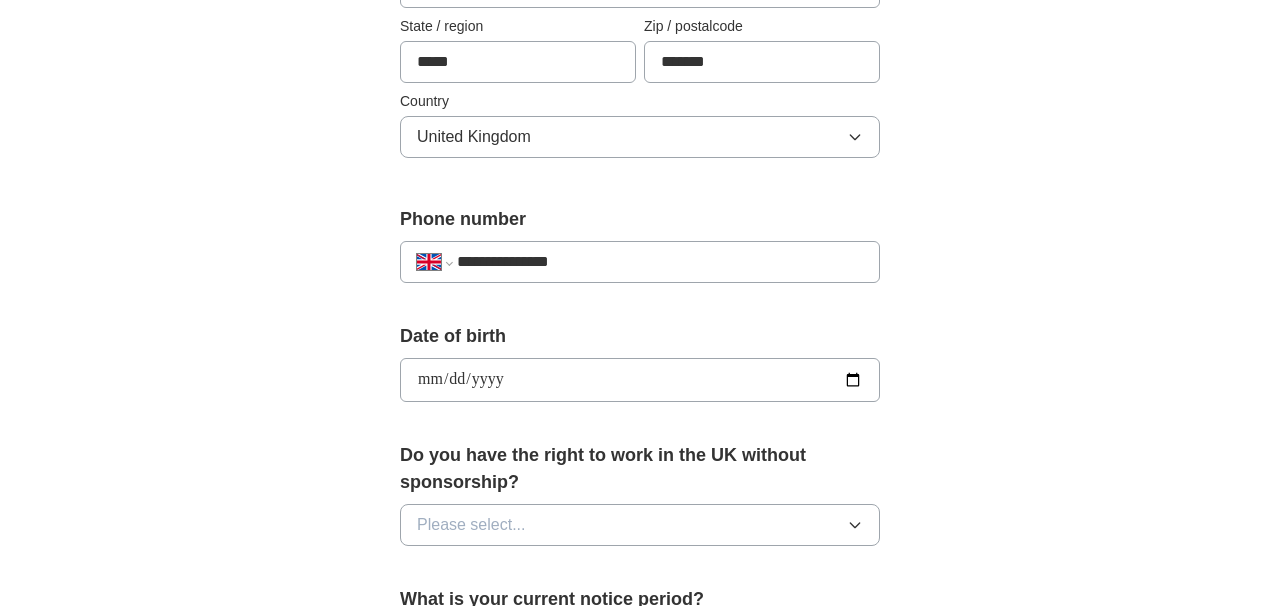 click on "Address [STREET_ADDRESS] [CITY] [STATE] [ZIP_CODE] [COUNTRY] Phone number [PHONE]" at bounding box center (640, 521) 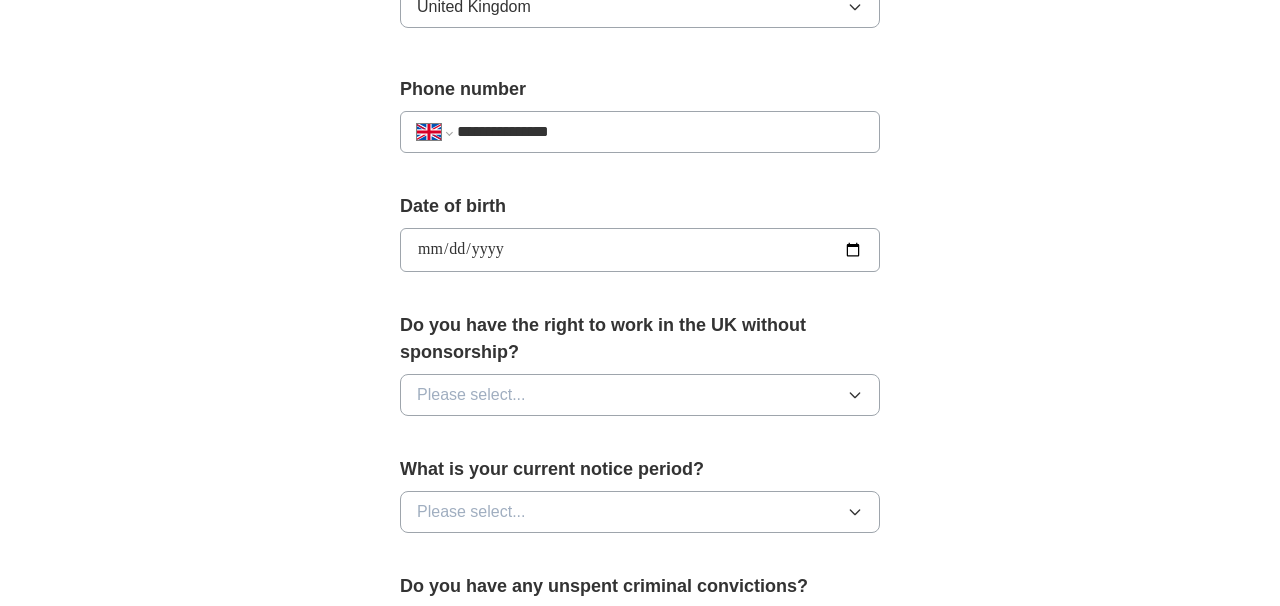 scroll, scrollTop: 790, scrollLeft: 0, axis: vertical 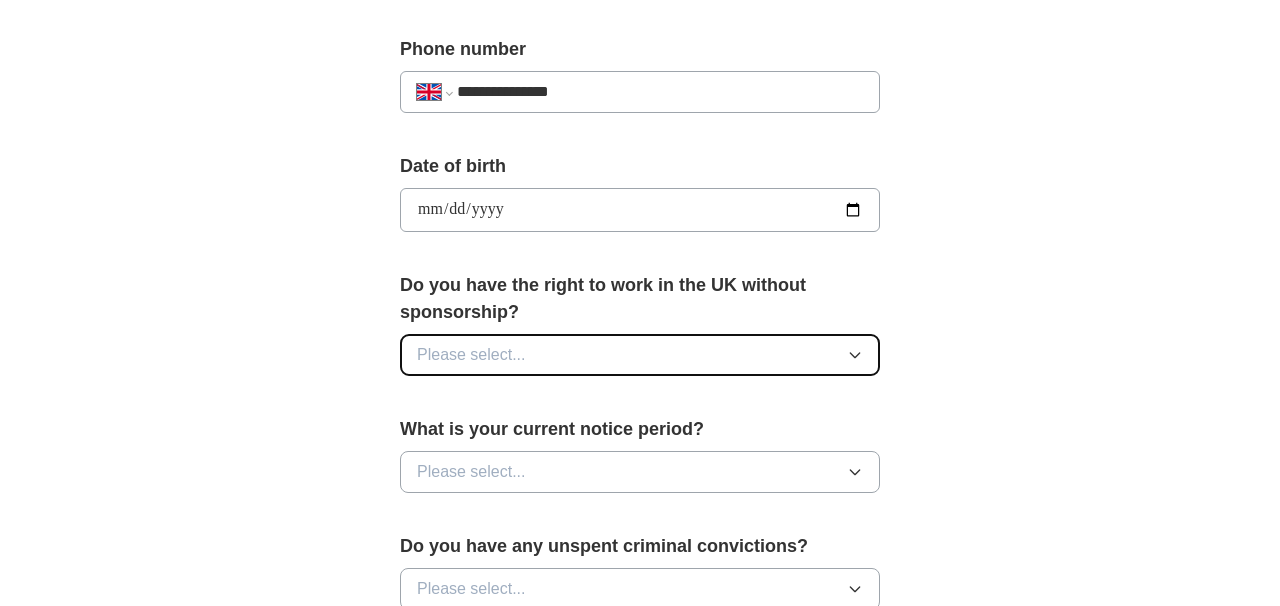 click on "Please select..." at bounding box center (471, 355) 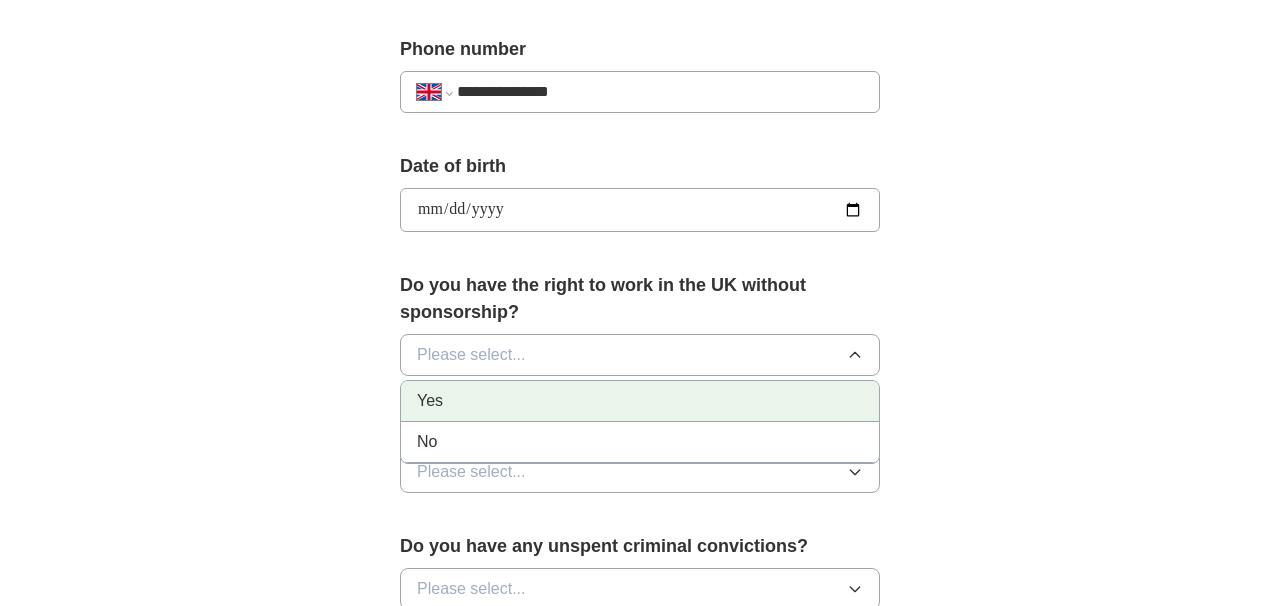 click on "Yes" at bounding box center [640, 401] 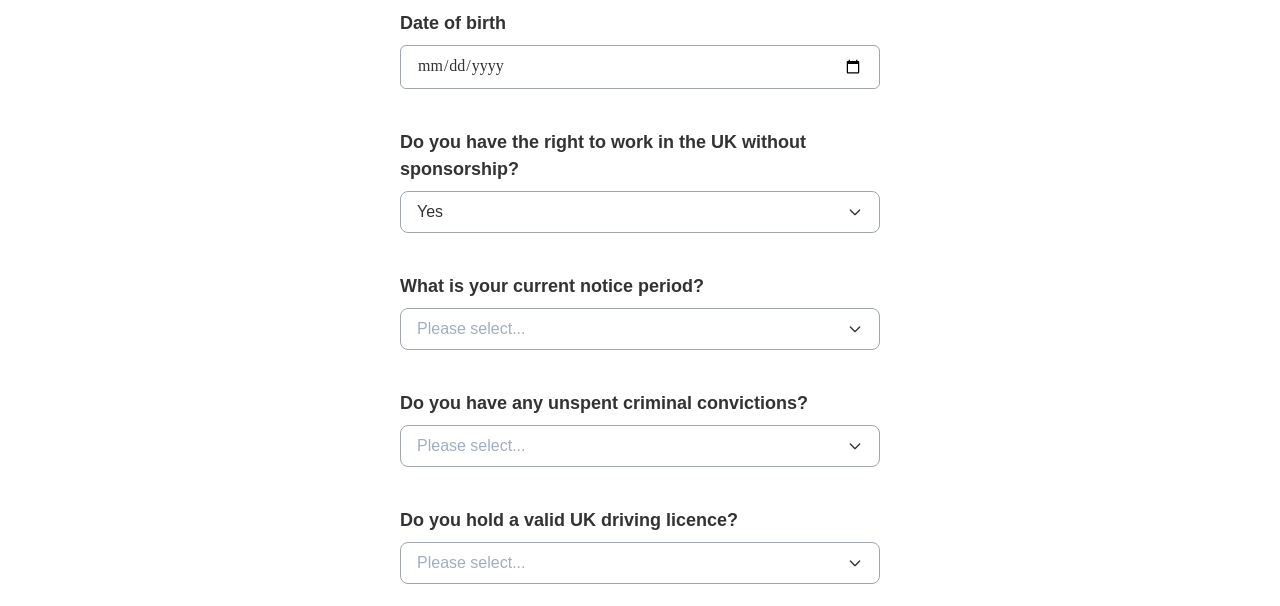 scroll, scrollTop: 939, scrollLeft: 0, axis: vertical 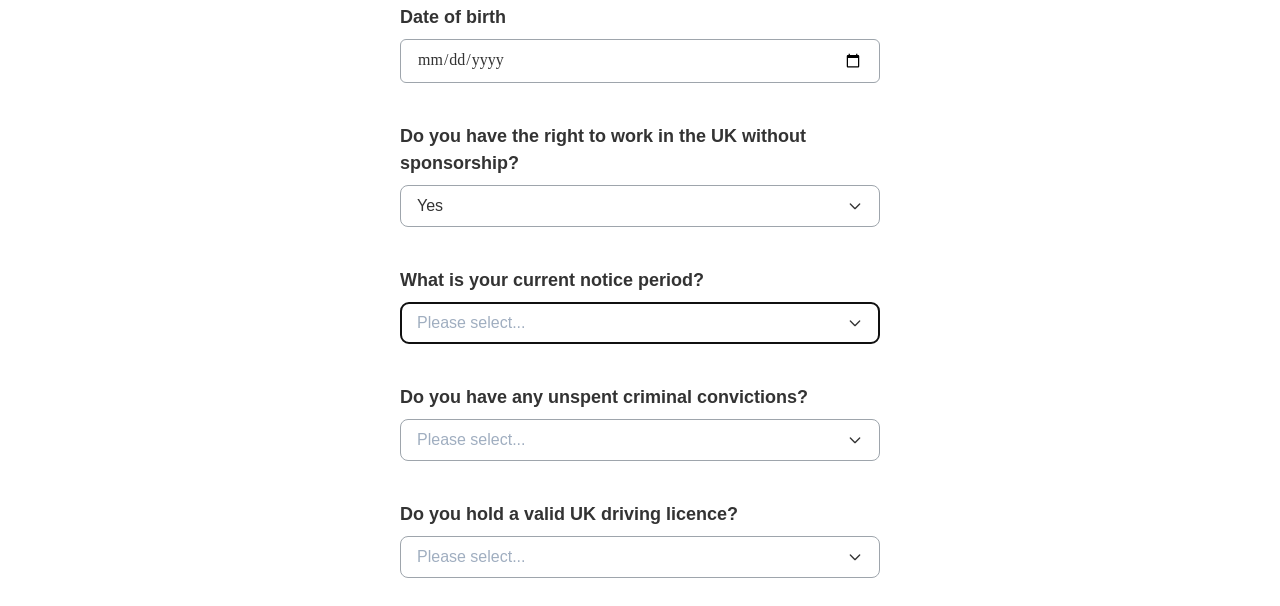click 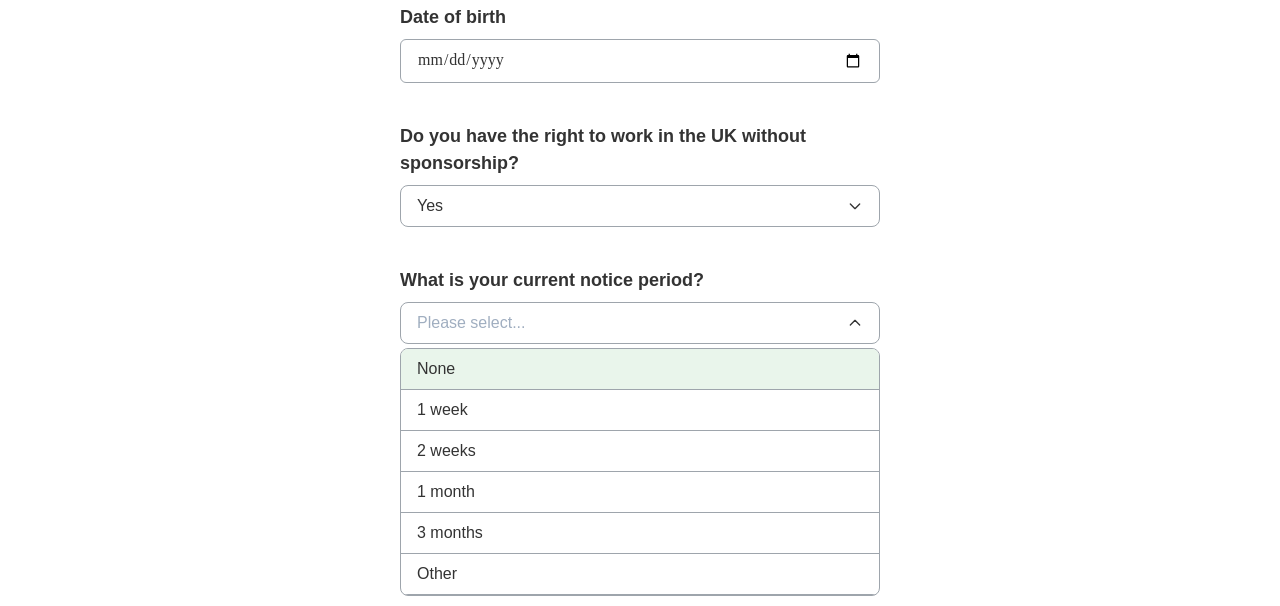 click on "None" at bounding box center (640, 369) 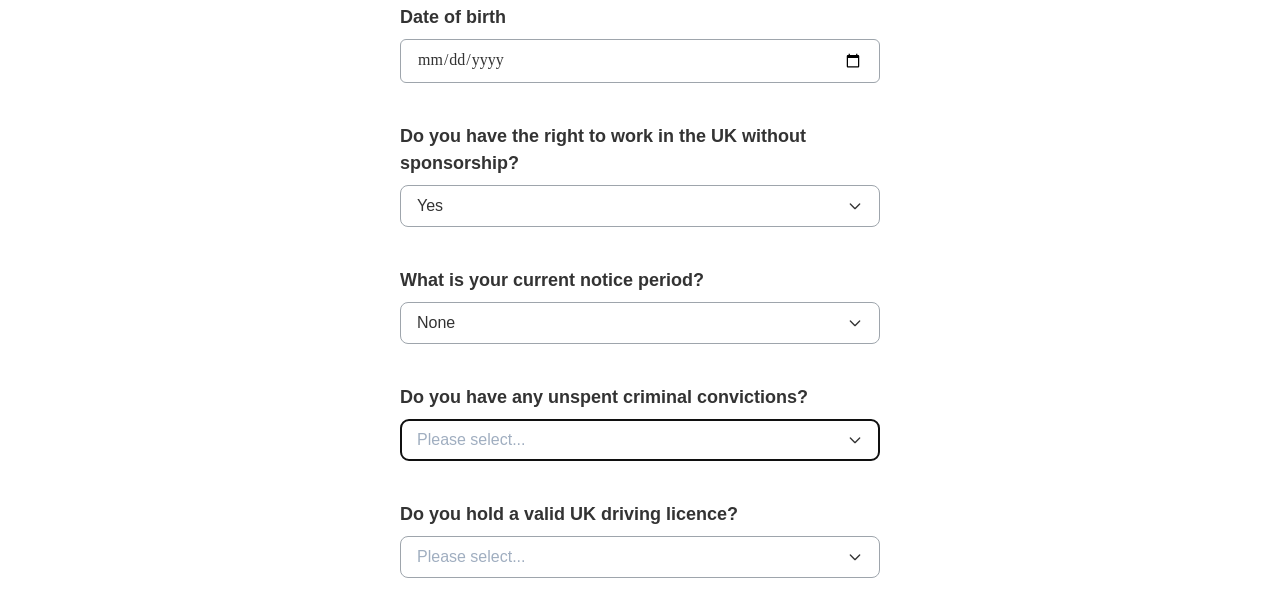 click 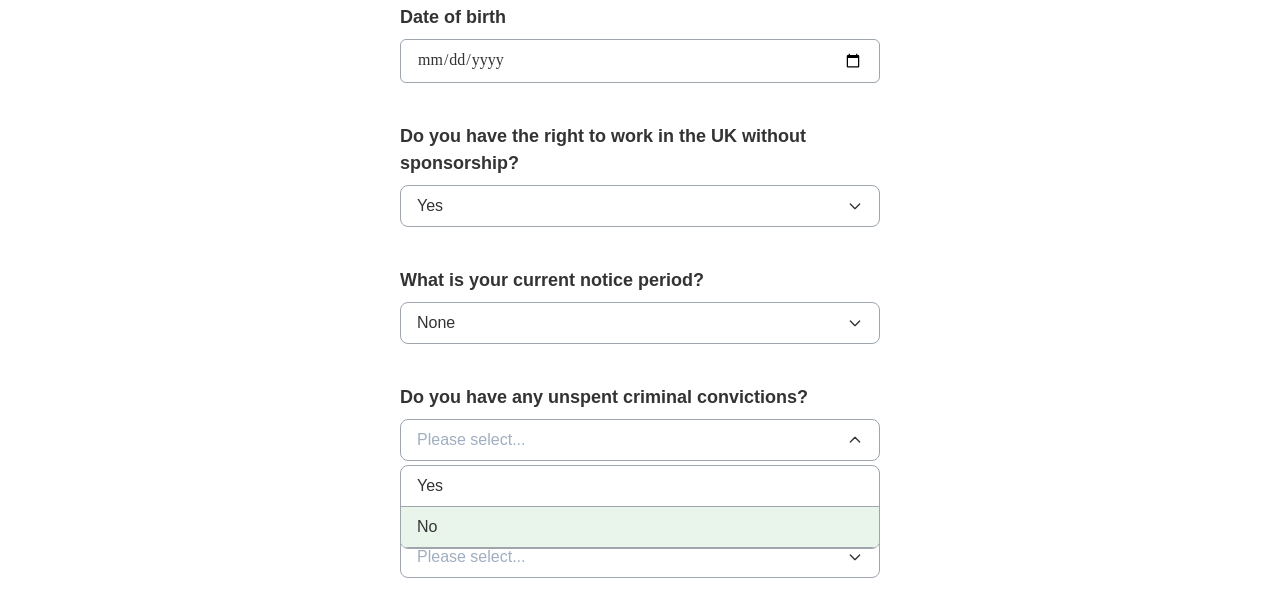 click on "No" at bounding box center (640, 527) 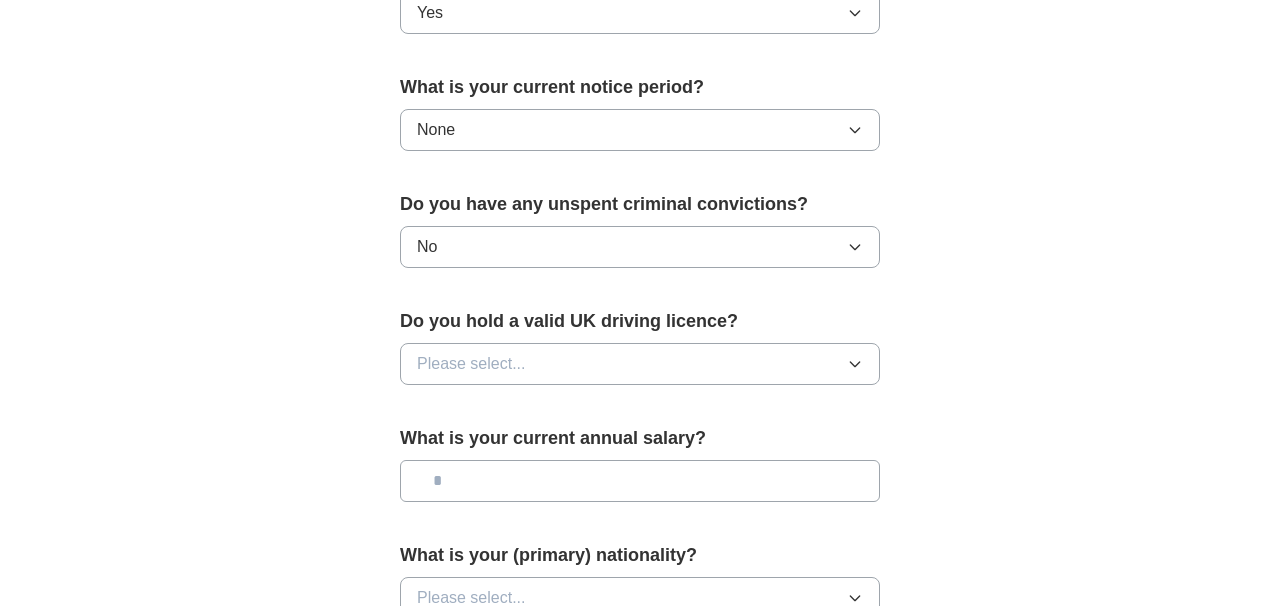 scroll, scrollTop: 1365, scrollLeft: 0, axis: vertical 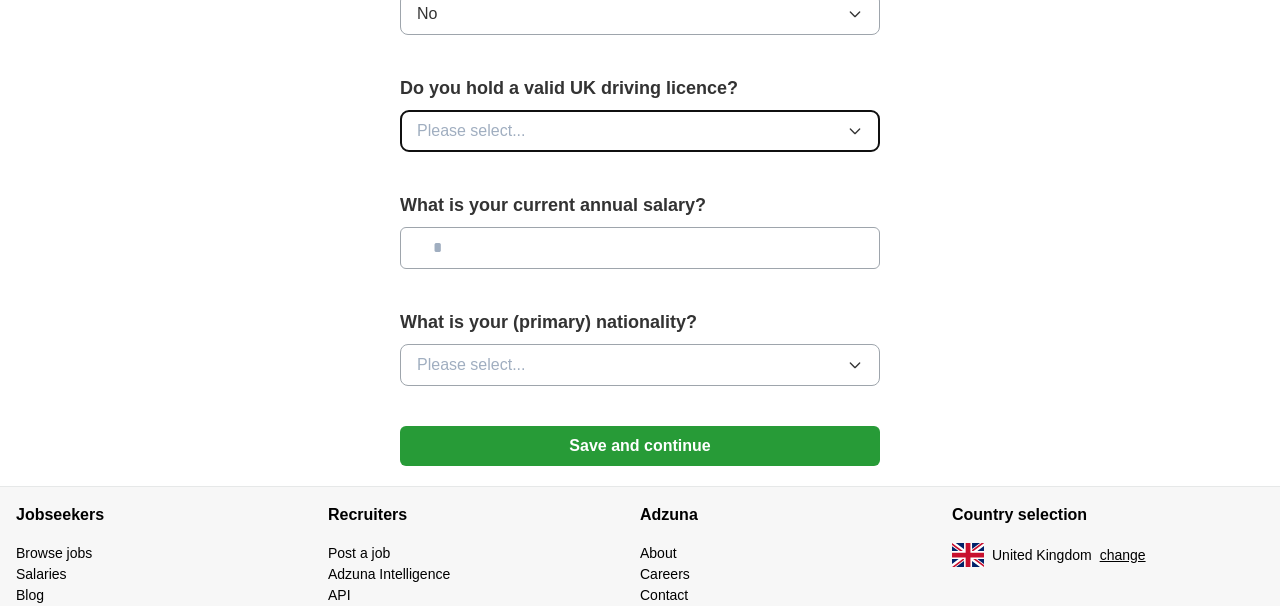 click 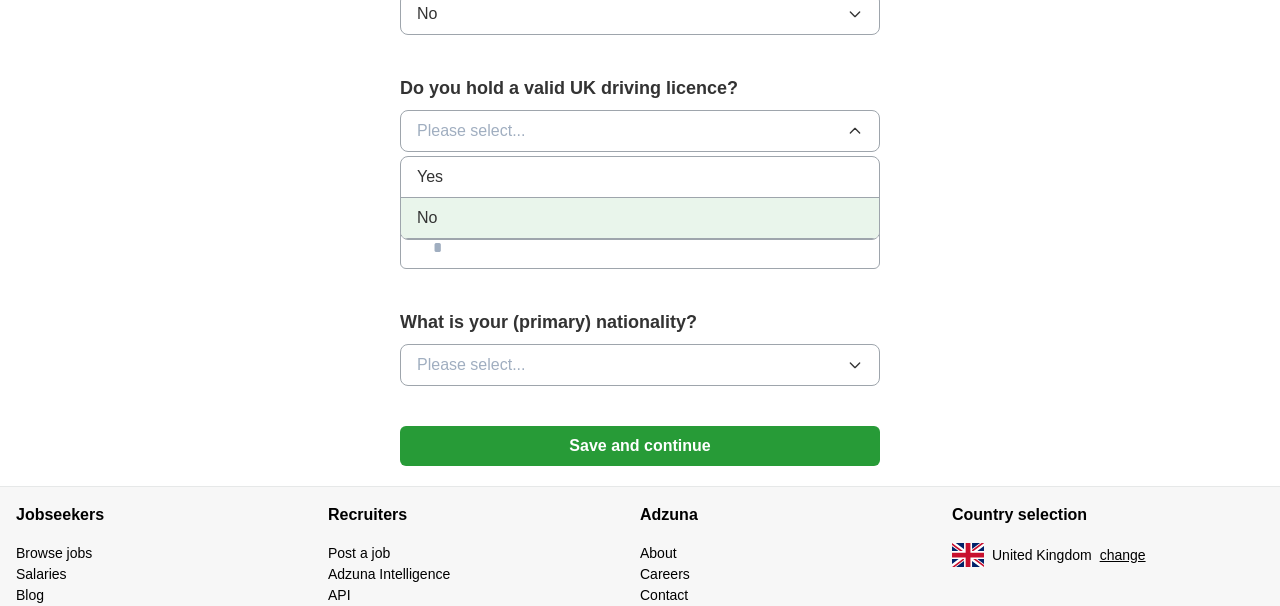 click on "No" at bounding box center (640, 218) 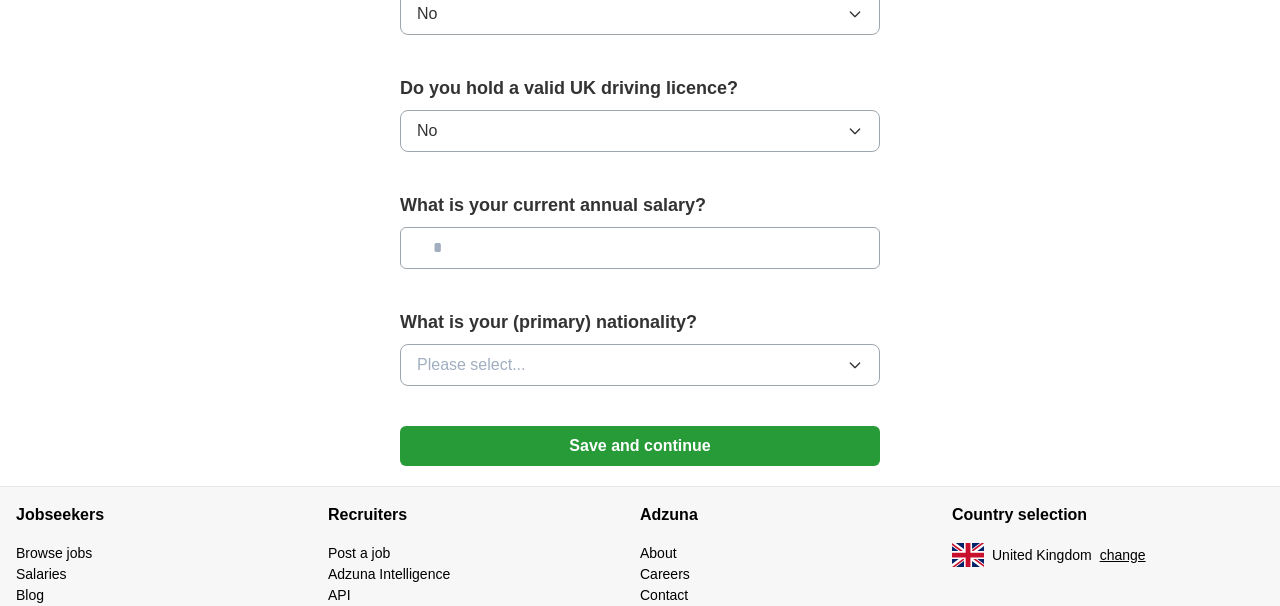 click at bounding box center (640, 248) 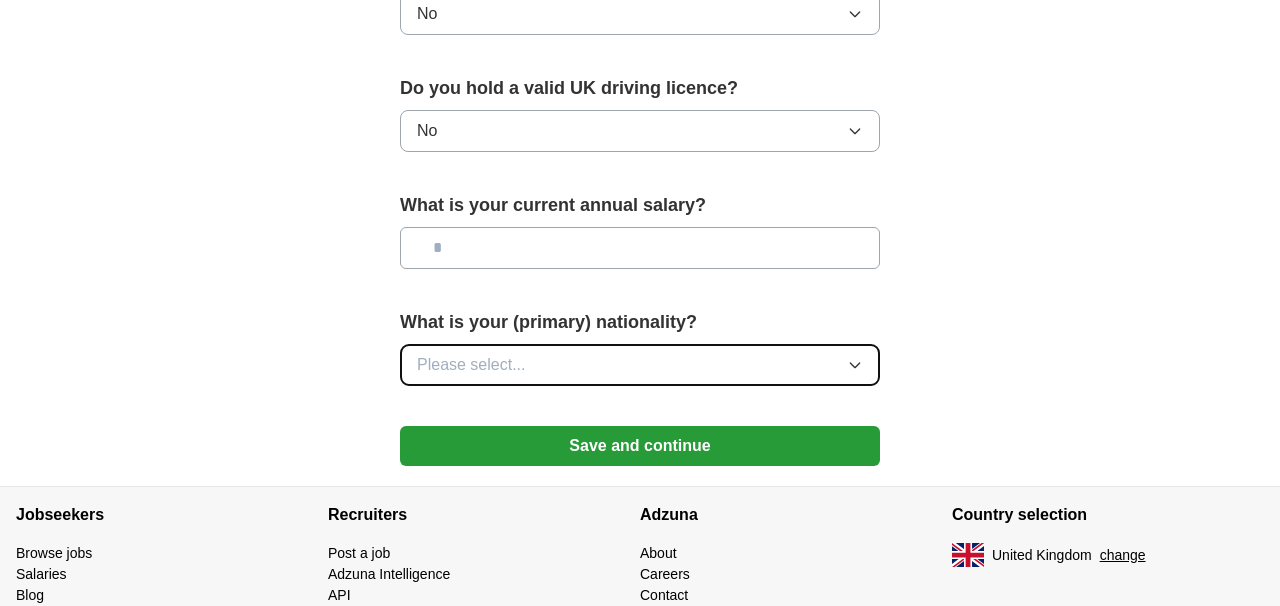 click 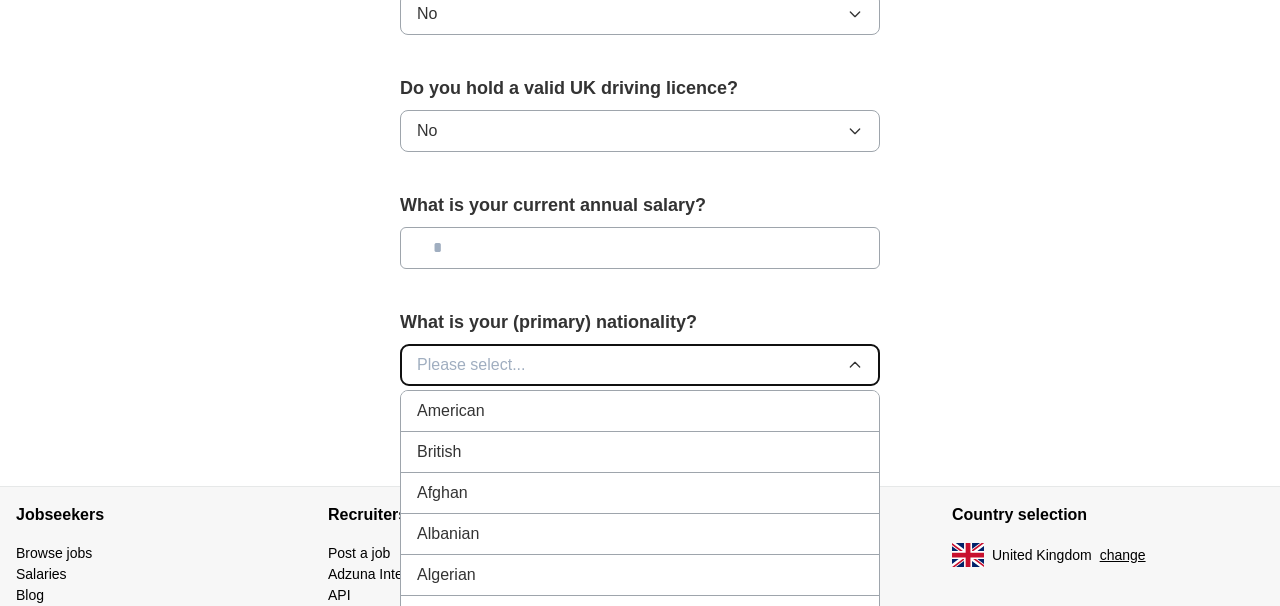 type 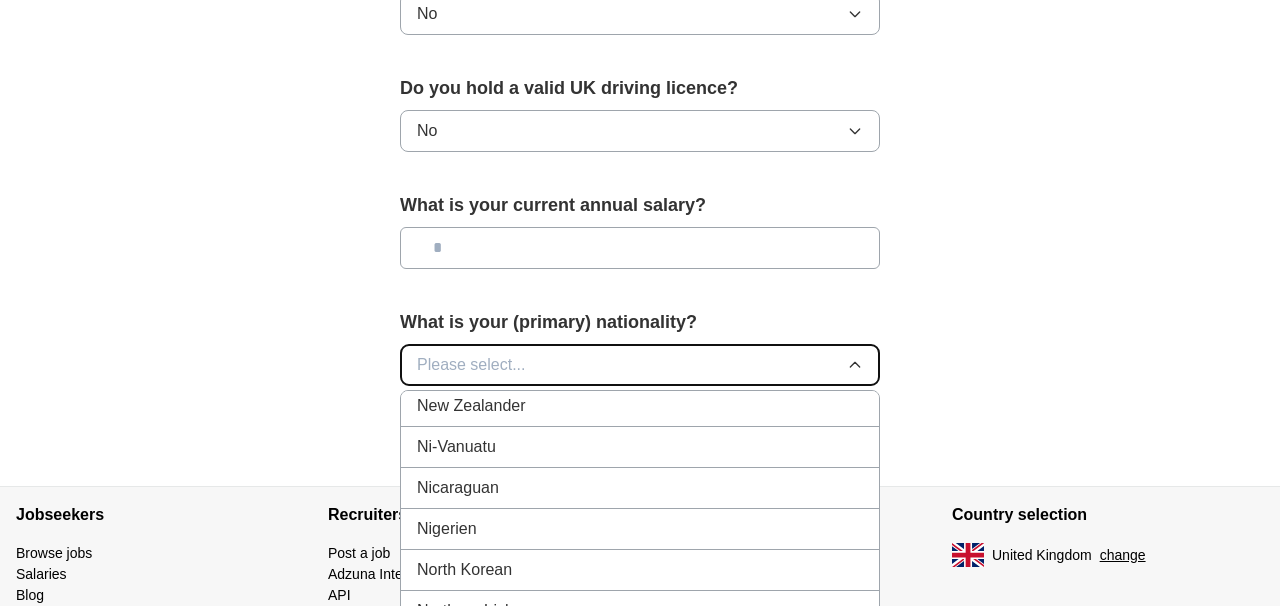 scroll, scrollTop: 5165, scrollLeft: 0, axis: vertical 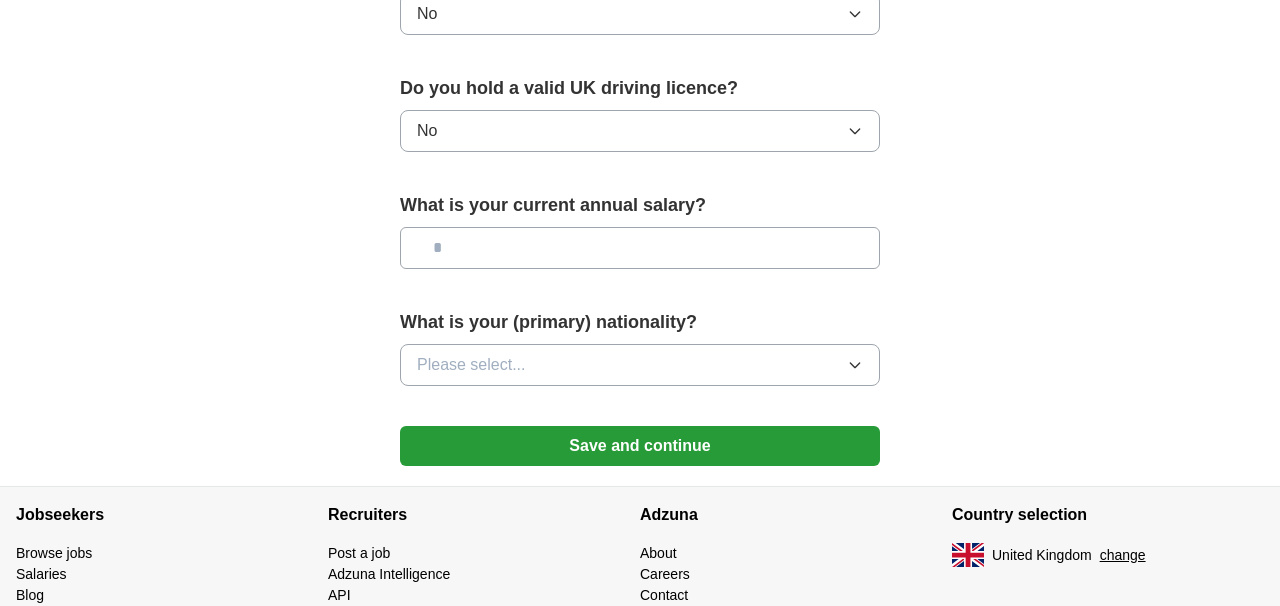 click on "ApplyIQ 🎉 You're applying , [LAST] ! ApplyIQ will start searching for relevant jobs that match your profile - we'll notify you by email each time we submit an application 🚀 Boost your profile Unlock up to 3x more applications by answering these optional questions Address [STREET_ADDRESS] [CITY] [STATE] [ZIP_CODE] [COUNTRY] Phone number [PHONE] Yes" at bounding box center [640, -409] 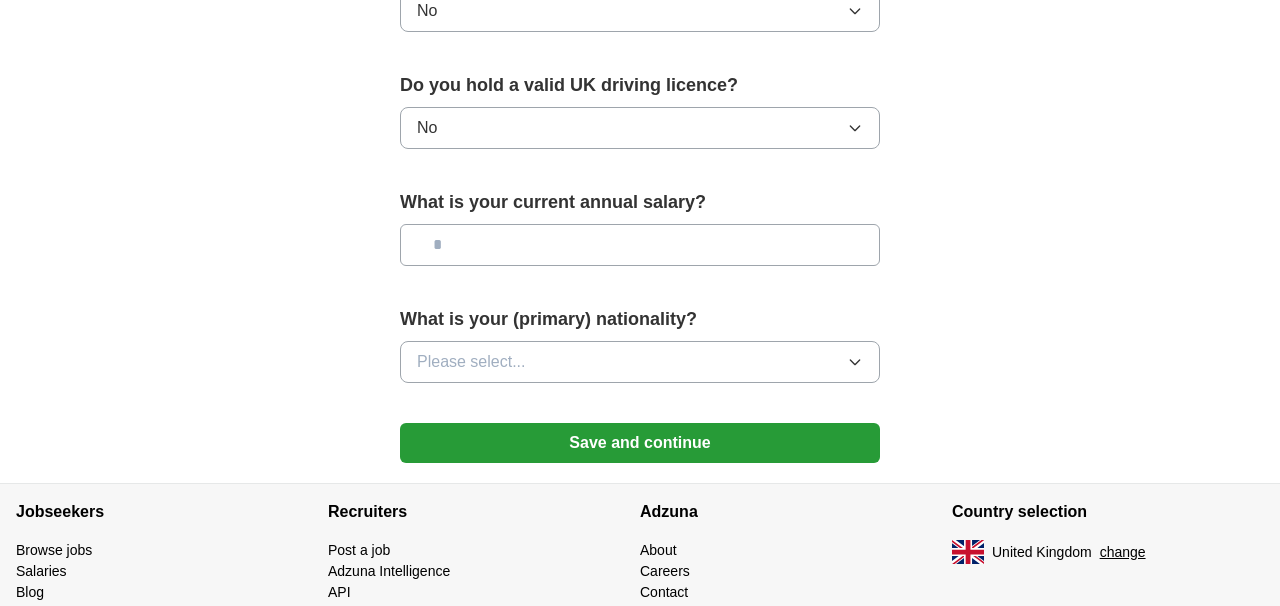scroll, scrollTop: 1362, scrollLeft: 0, axis: vertical 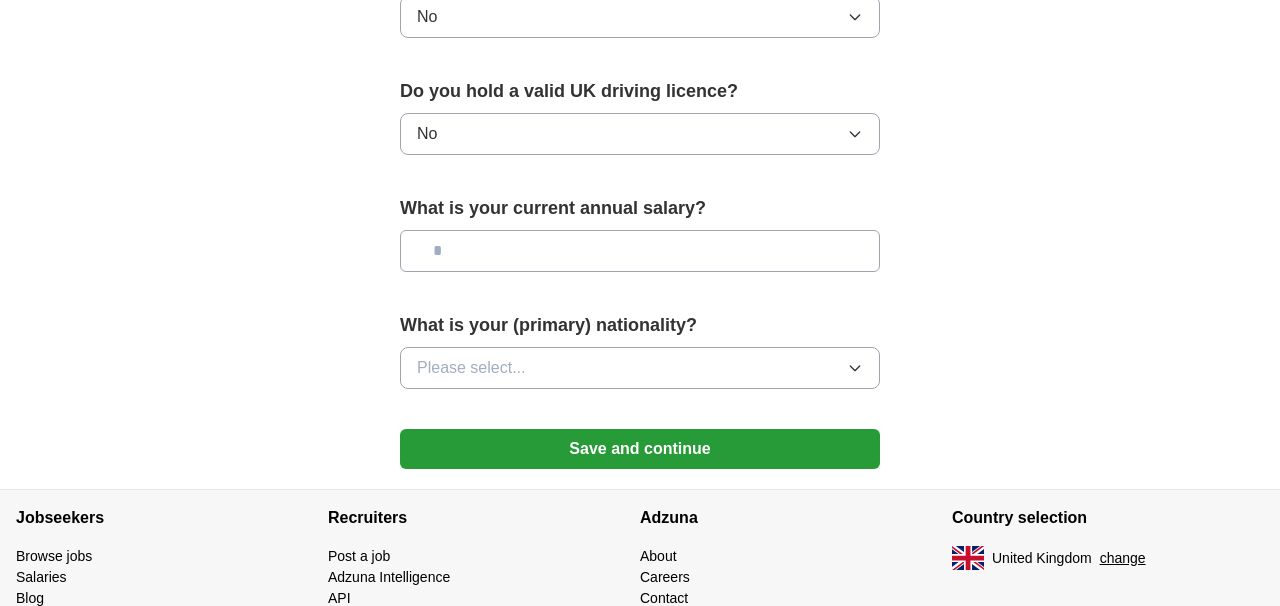 click at bounding box center [640, 251] 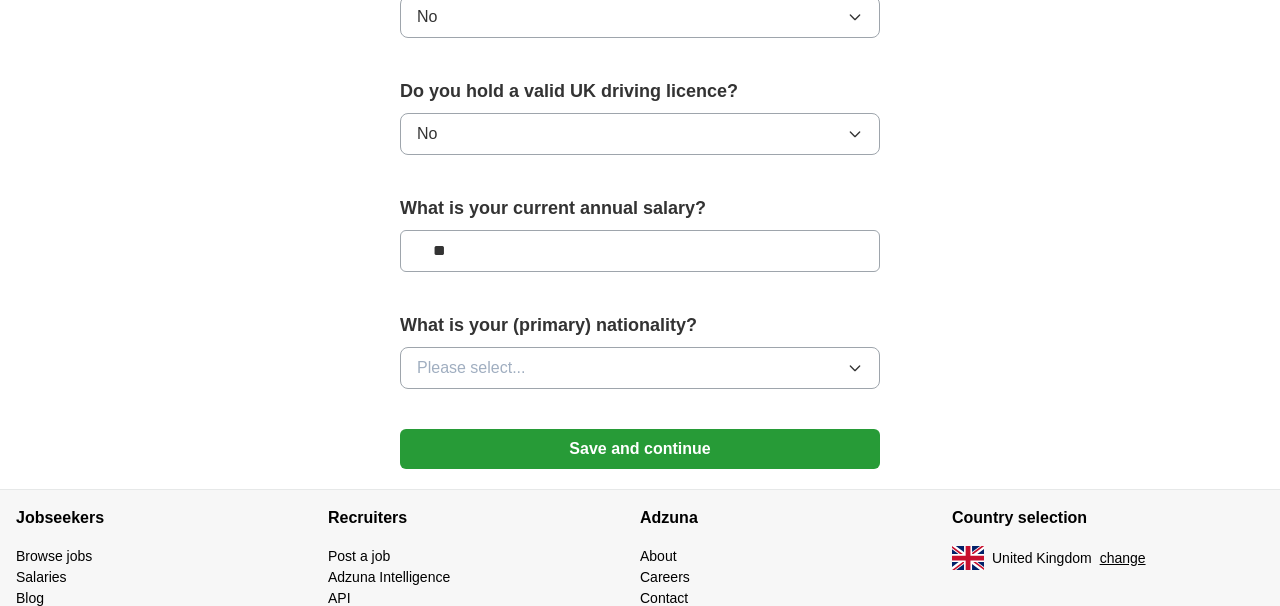 type on "**" 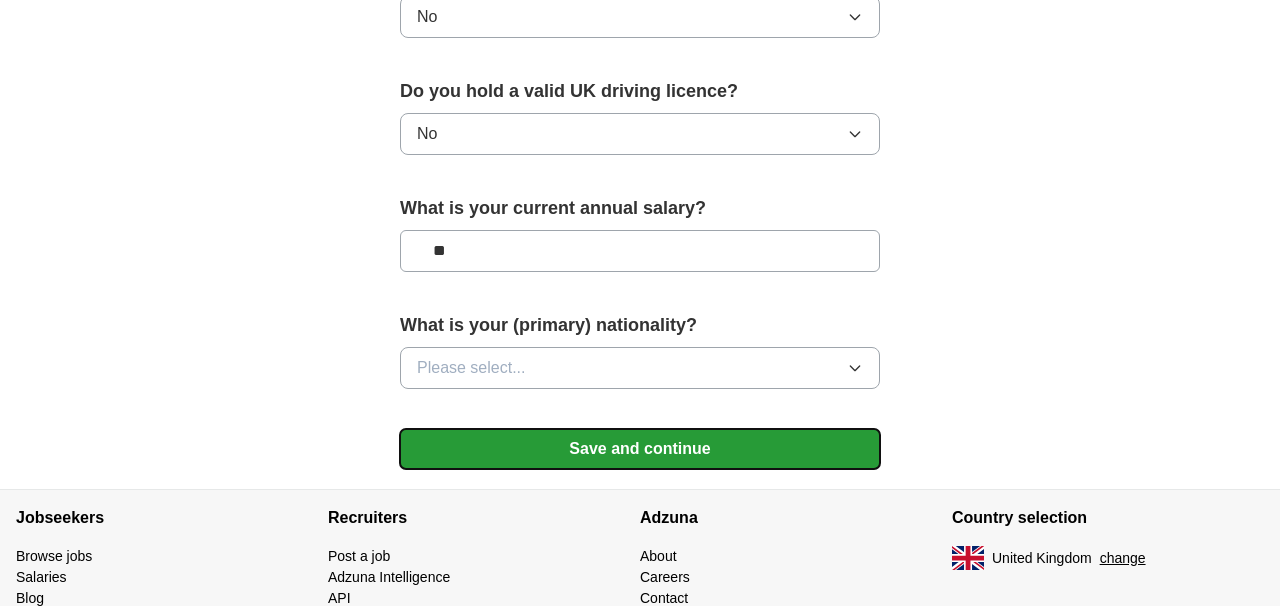 click on "Save and continue" at bounding box center (640, 449) 